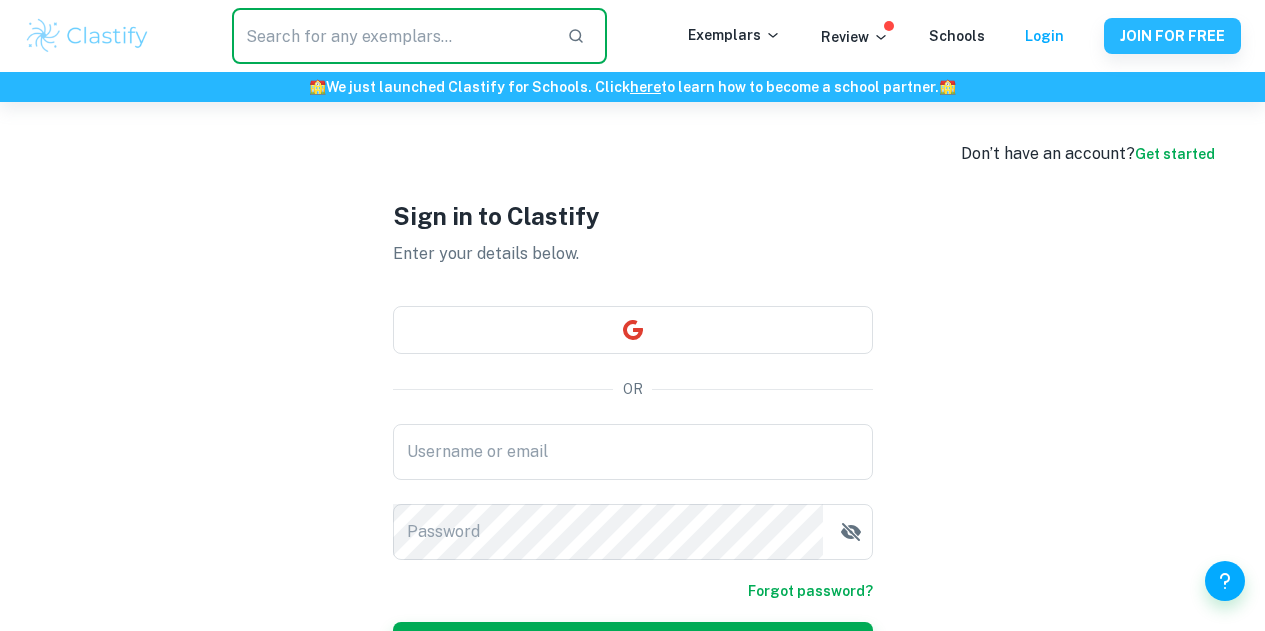 scroll, scrollTop: 0, scrollLeft: 0, axis: both 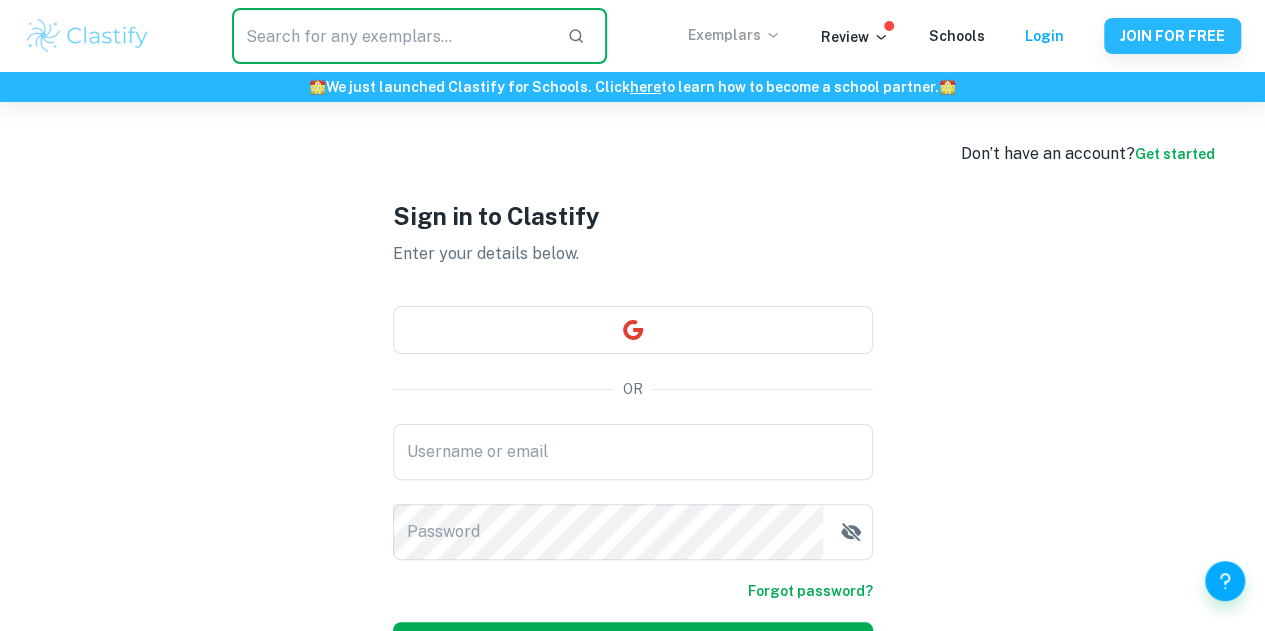 click on "Exemplars" at bounding box center [734, 35] 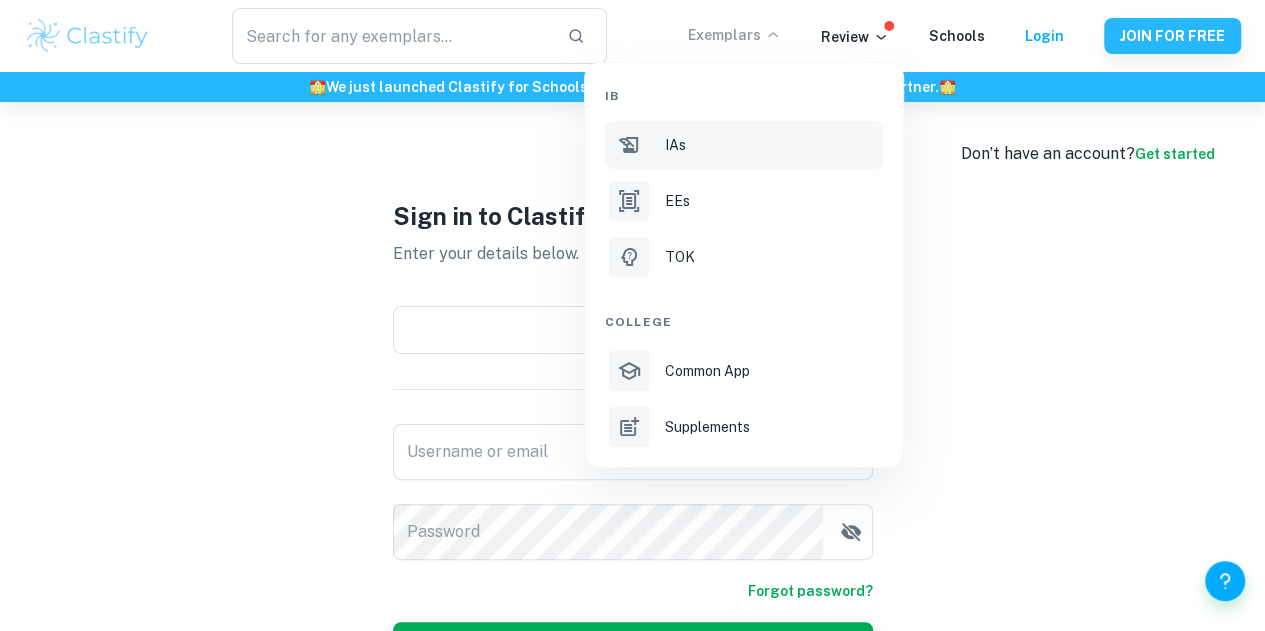 click on "IAs" at bounding box center [772, 145] 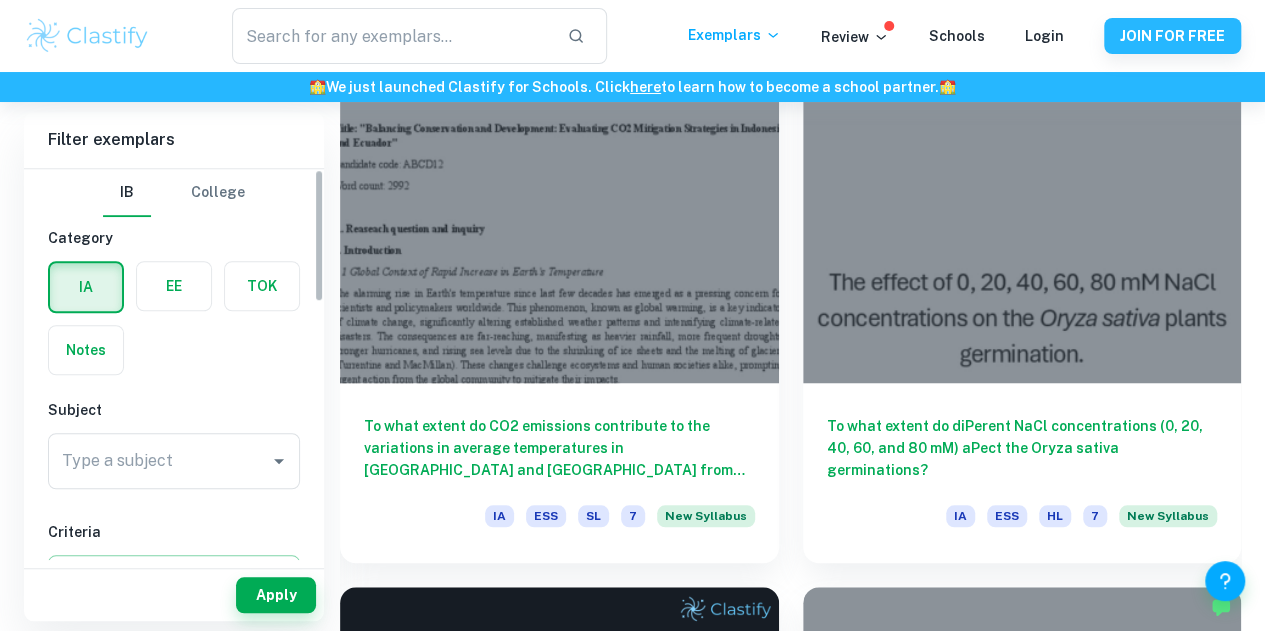 scroll, scrollTop: 621, scrollLeft: 0, axis: vertical 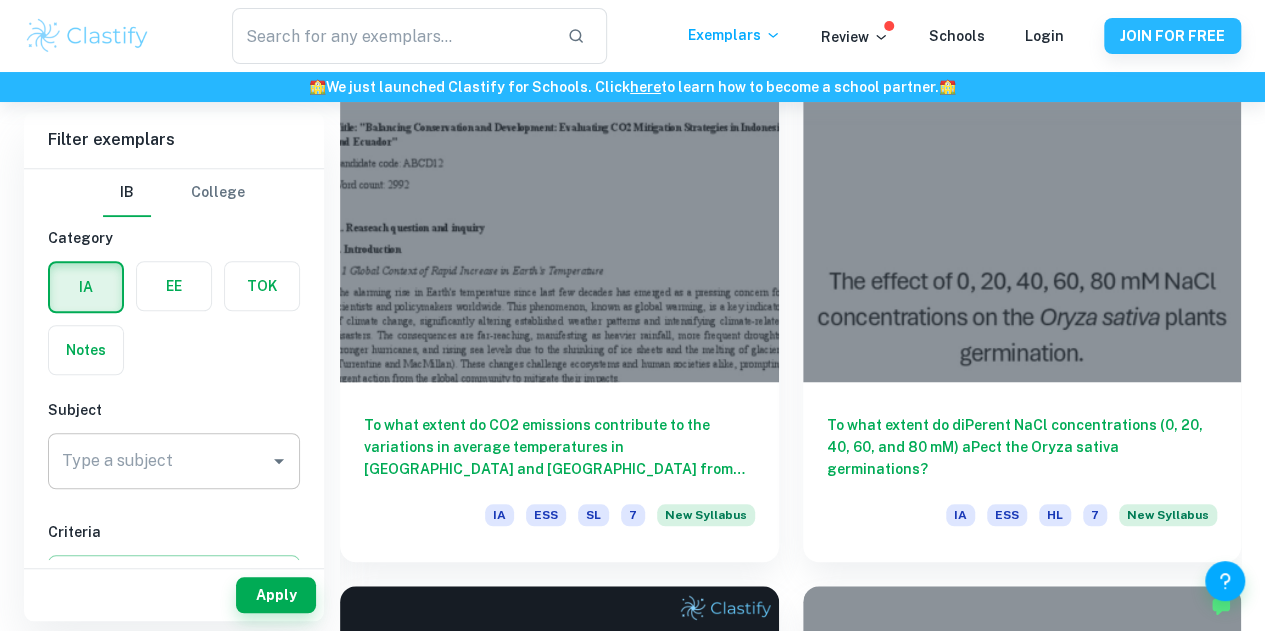 click on "Type a subject" at bounding box center [159, 461] 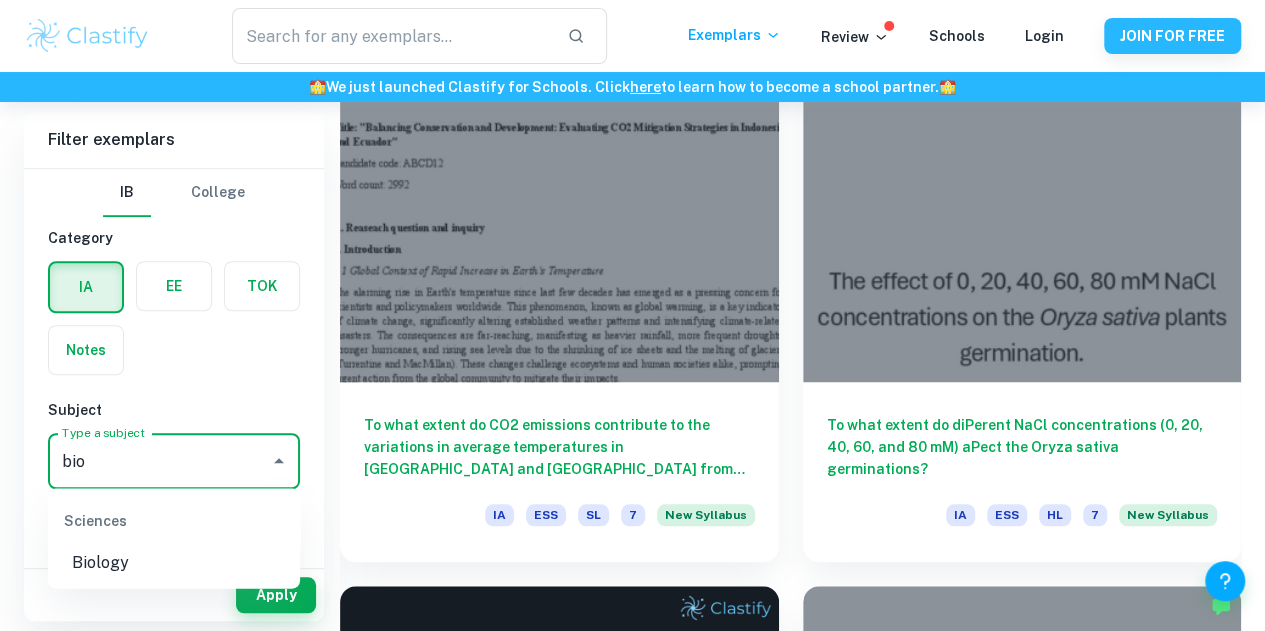 click on "Biology" at bounding box center (174, 562) 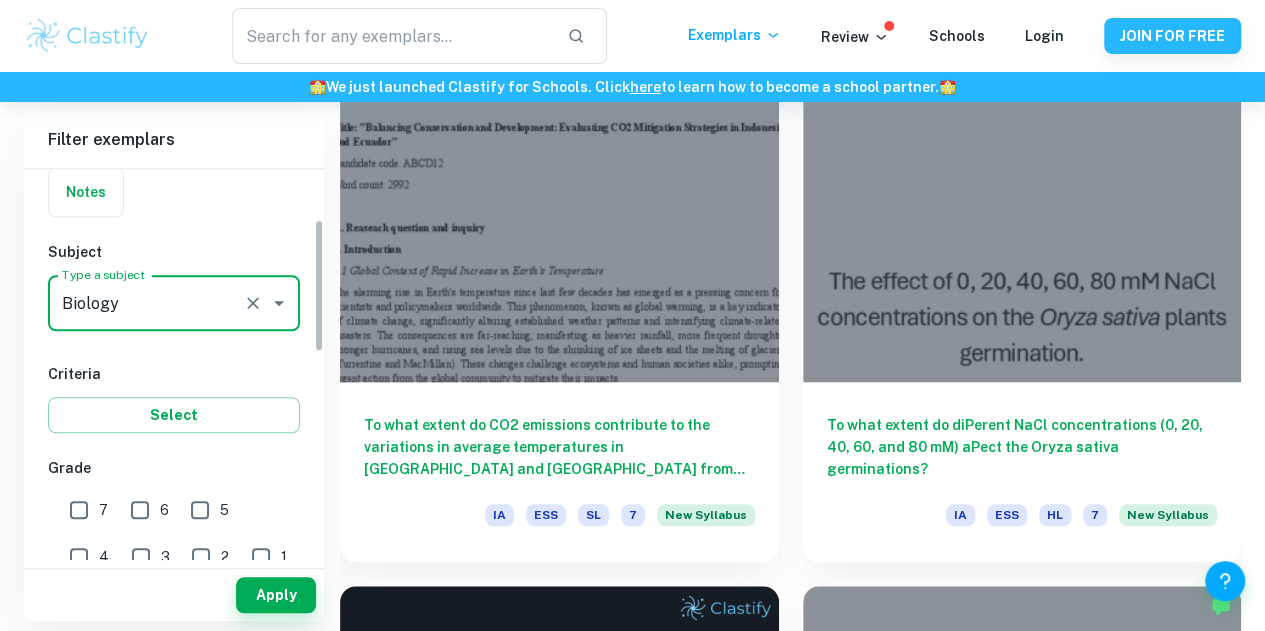scroll, scrollTop: 160, scrollLeft: 0, axis: vertical 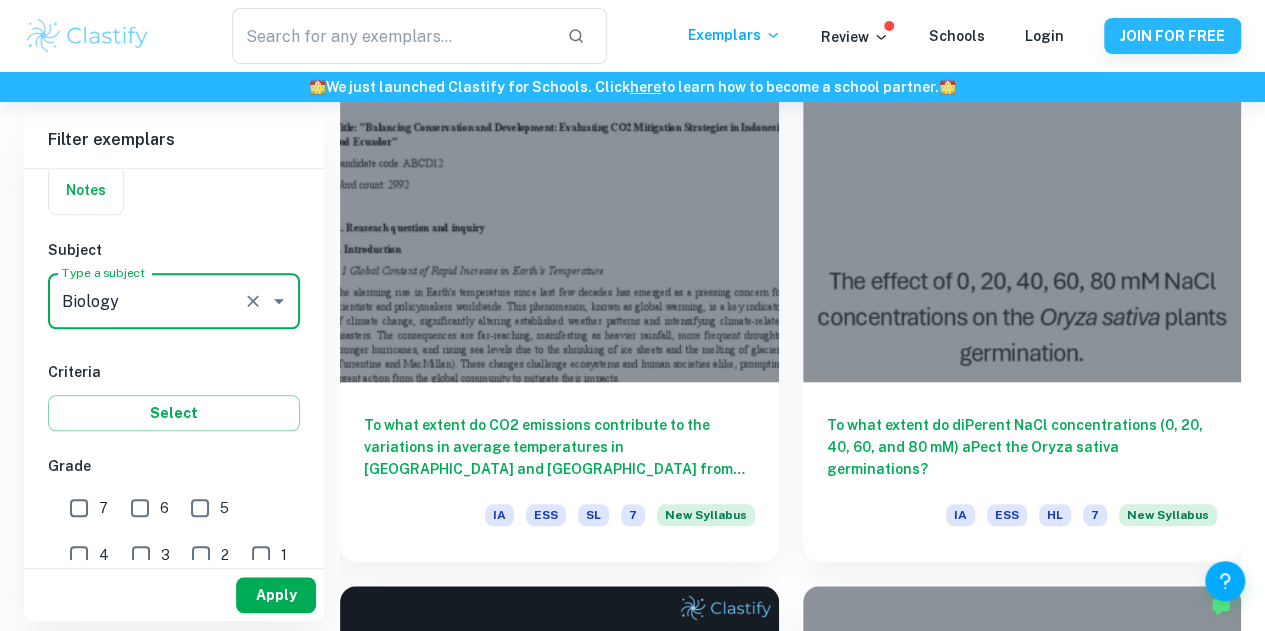 type on "Biology" 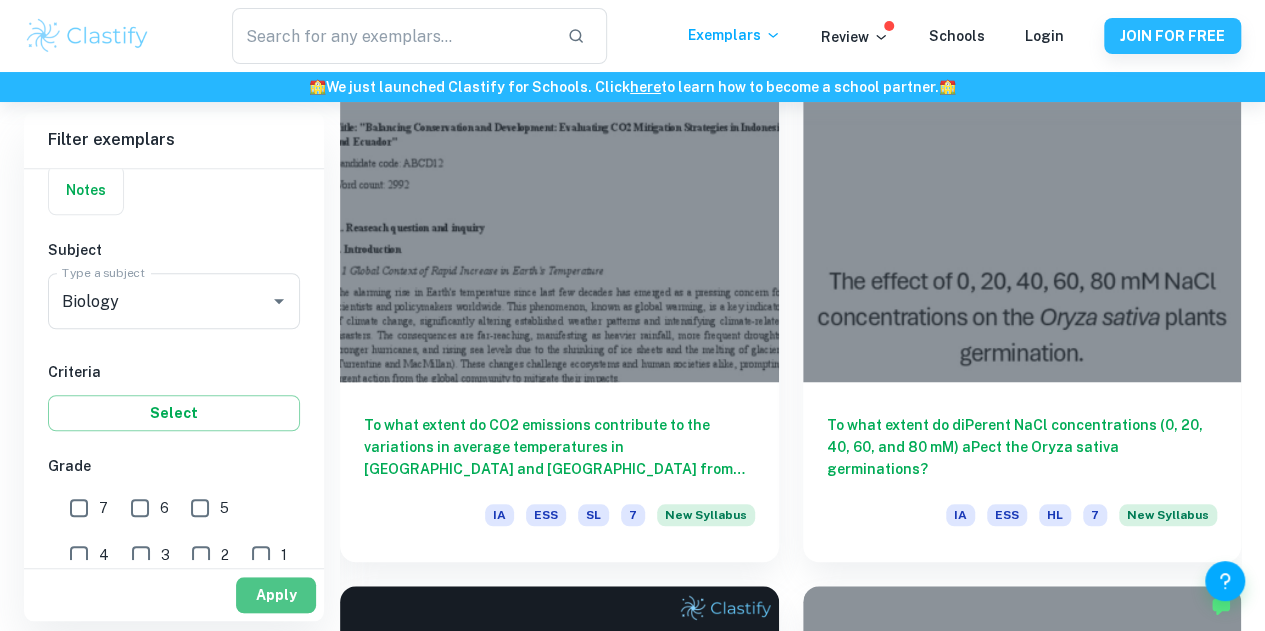 click on "Apply" at bounding box center (276, 595) 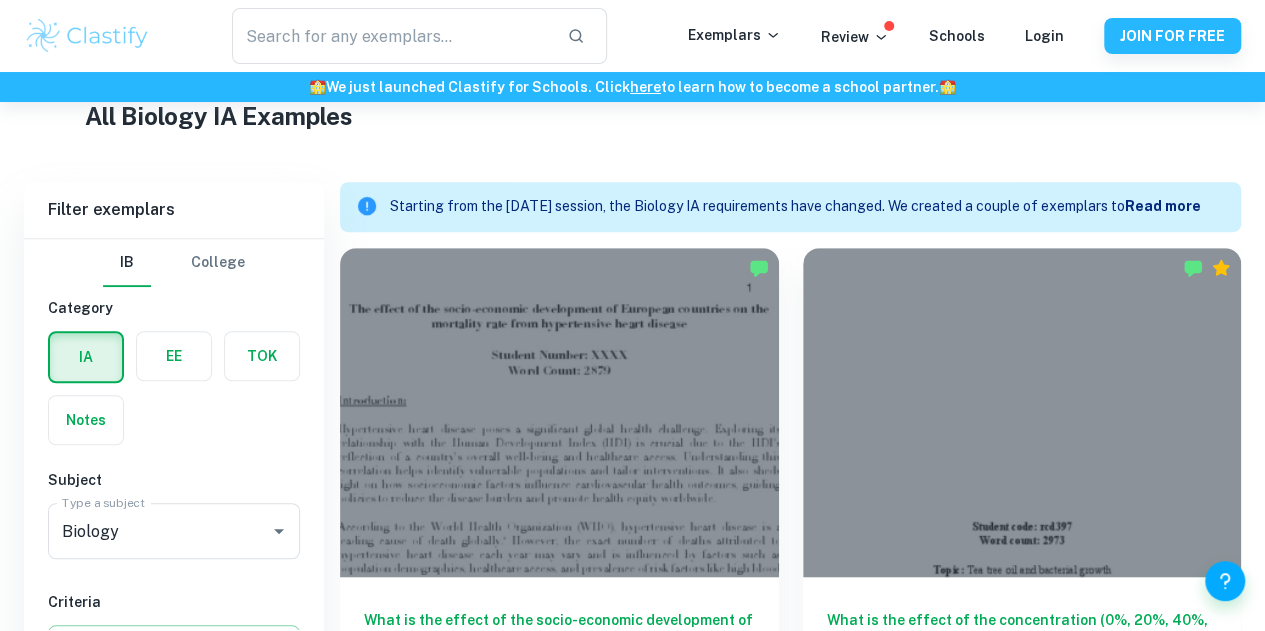 scroll, scrollTop: 736, scrollLeft: 0, axis: vertical 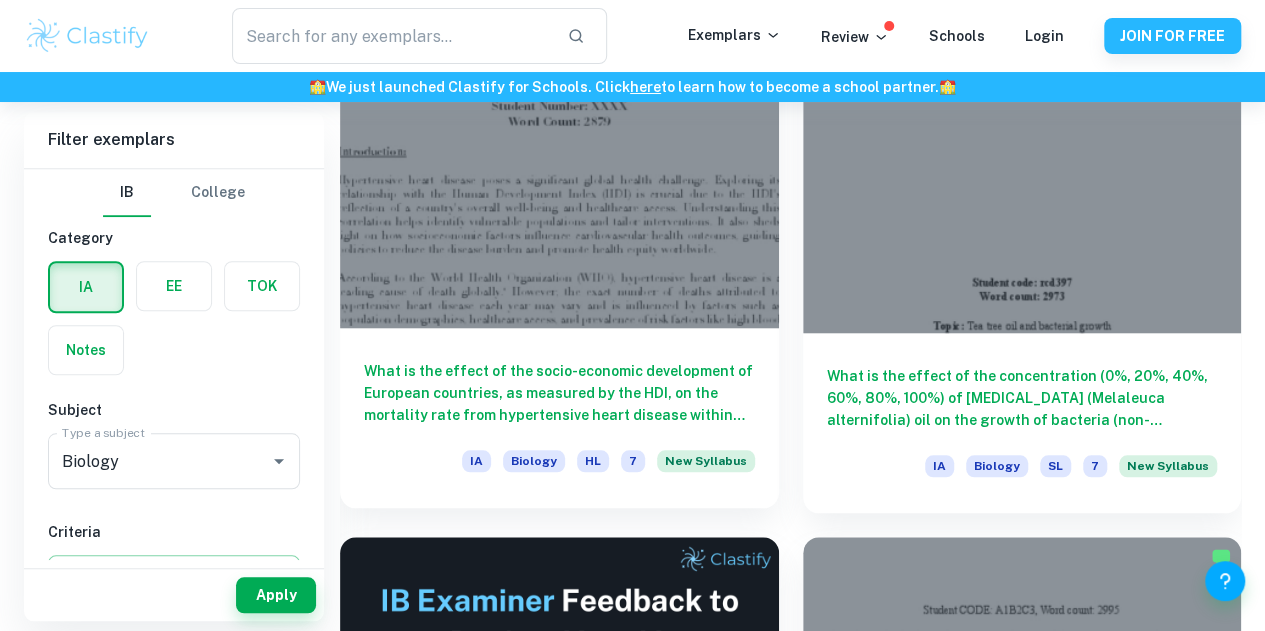 click on "What is the effect of the socio-economic development of European countries, as measured by the HDI, on the mortality rate from hypertensive heart disease within the older population (50+)?" at bounding box center [559, 393] 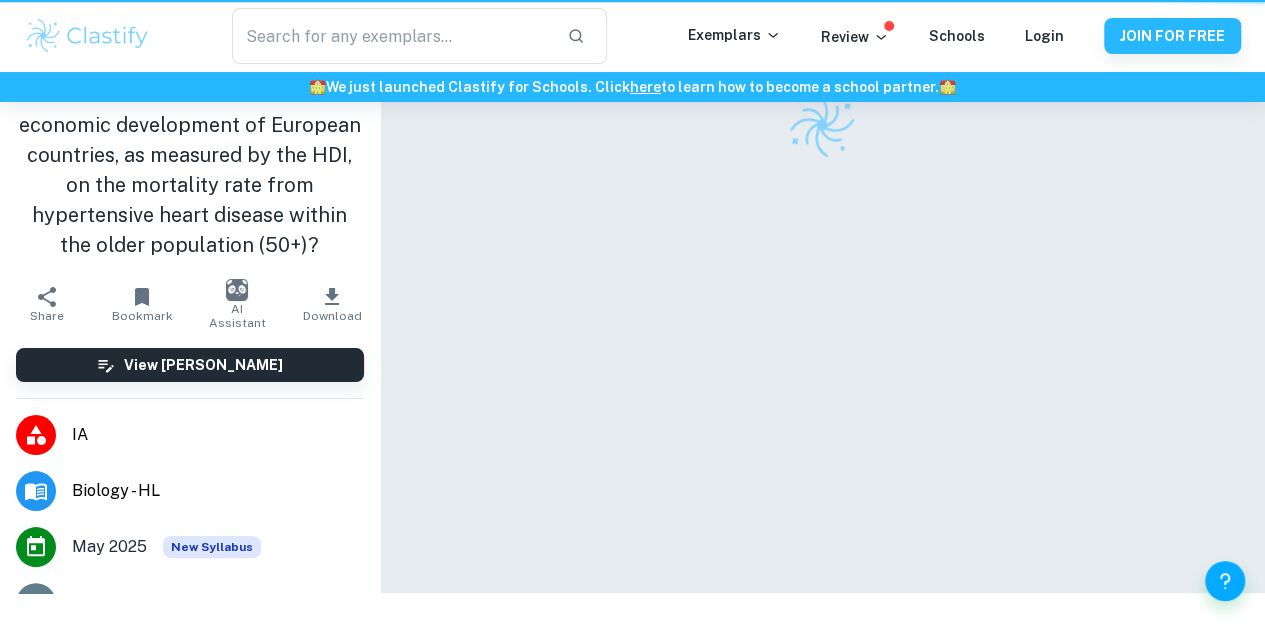 scroll, scrollTop: 0, scrollLeft: 0, axis: both 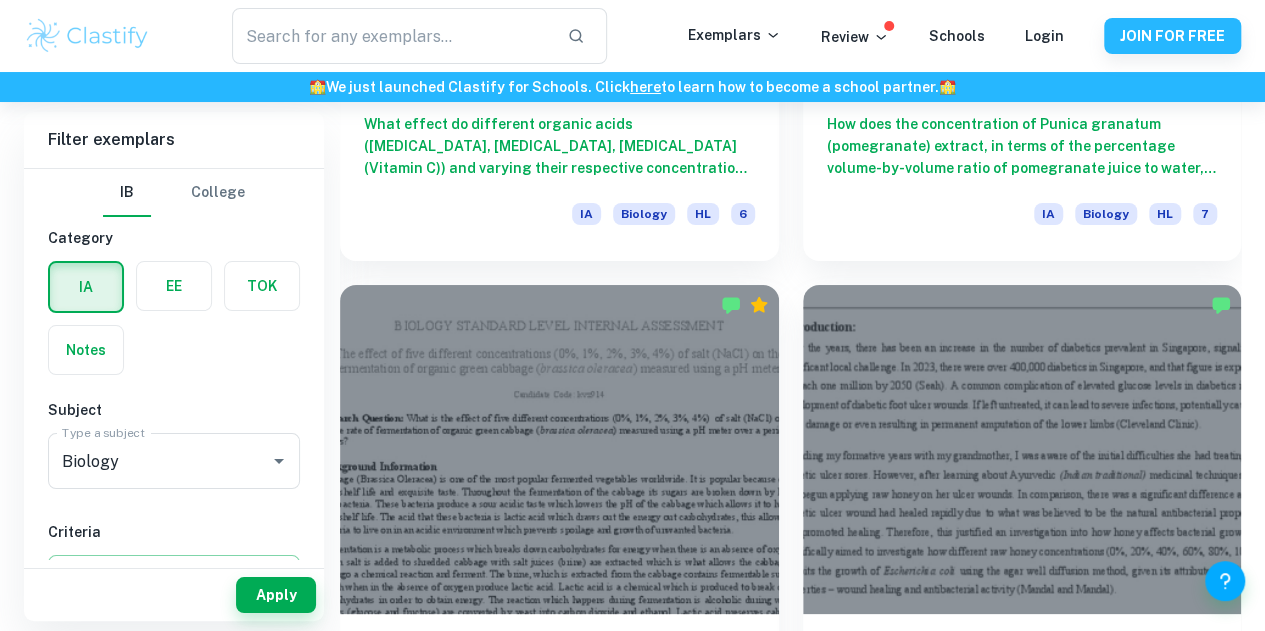 click on "How do the different colors of light green, blue, red, and white affect the height increase, measured from soil to the highest point (cm) in Phaseolus vulgaris seedlings during 6 days?" at bounding box center (1022, 3339) 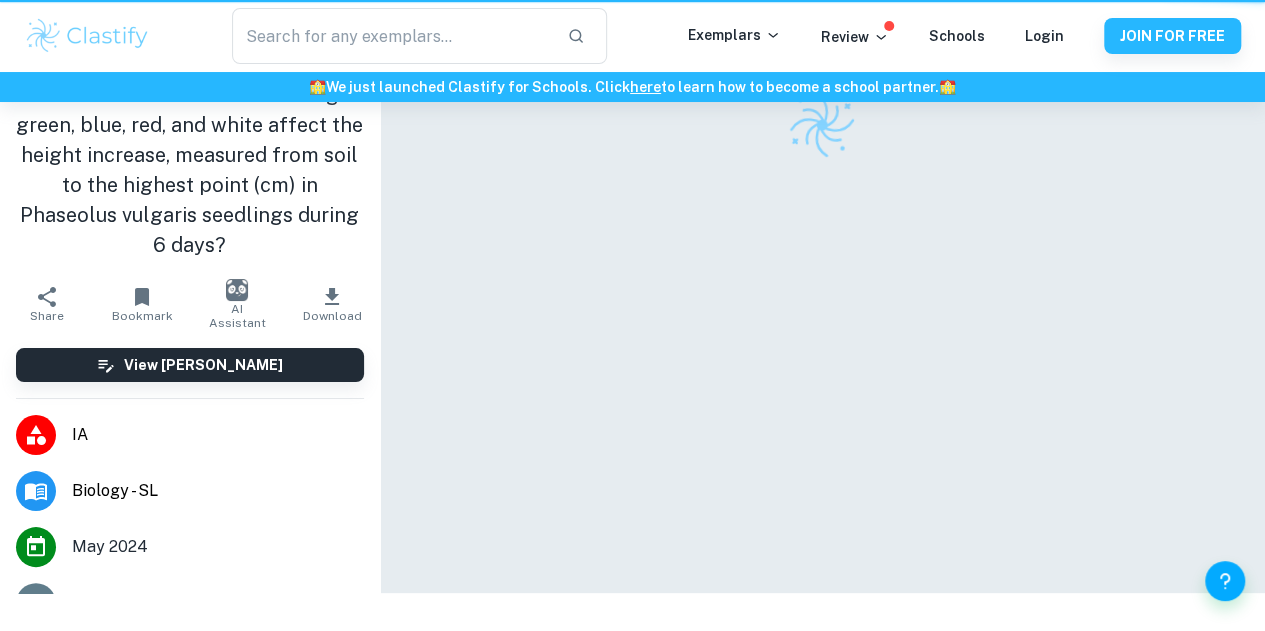 scroll, scrollTop: 0, scrollLeft: 0, axis: both 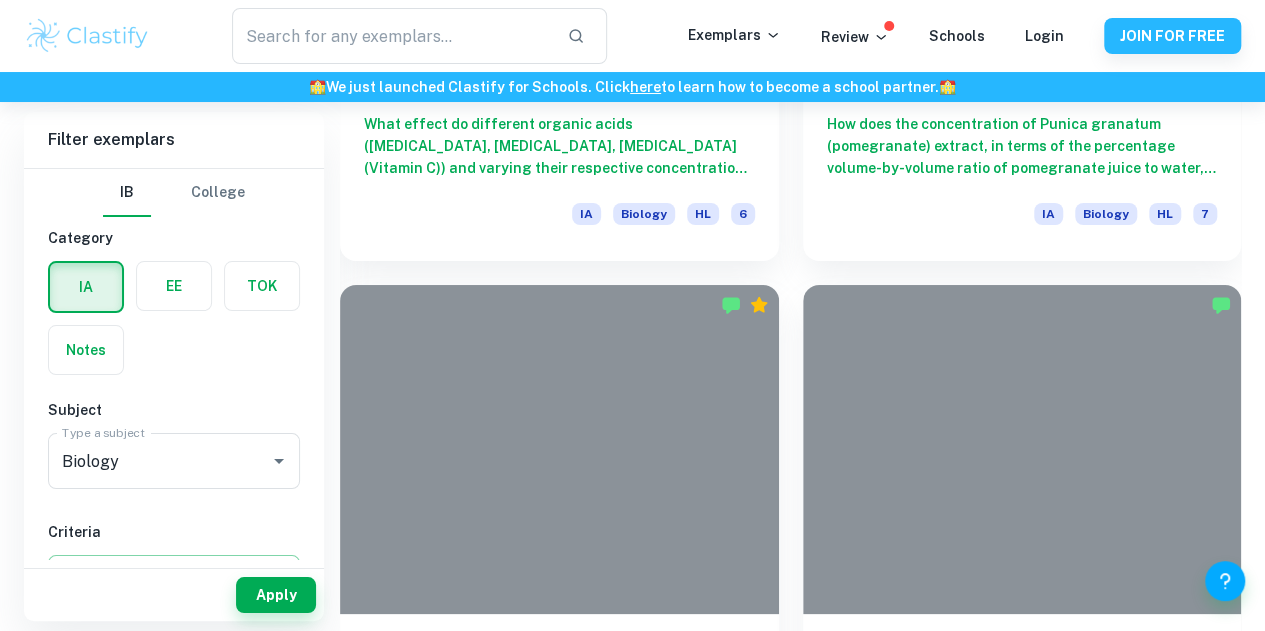 click on "What is the effect of two wavelengths of light (450 nm, 700 nm) and their light intensities (420 - 620 lux) on the phototropic response of a week-old seedling of Pisum sativum, measured by the angle it bends (degrees) for a period of 4 consecutive days?" at bounding box center (1022, 2806) 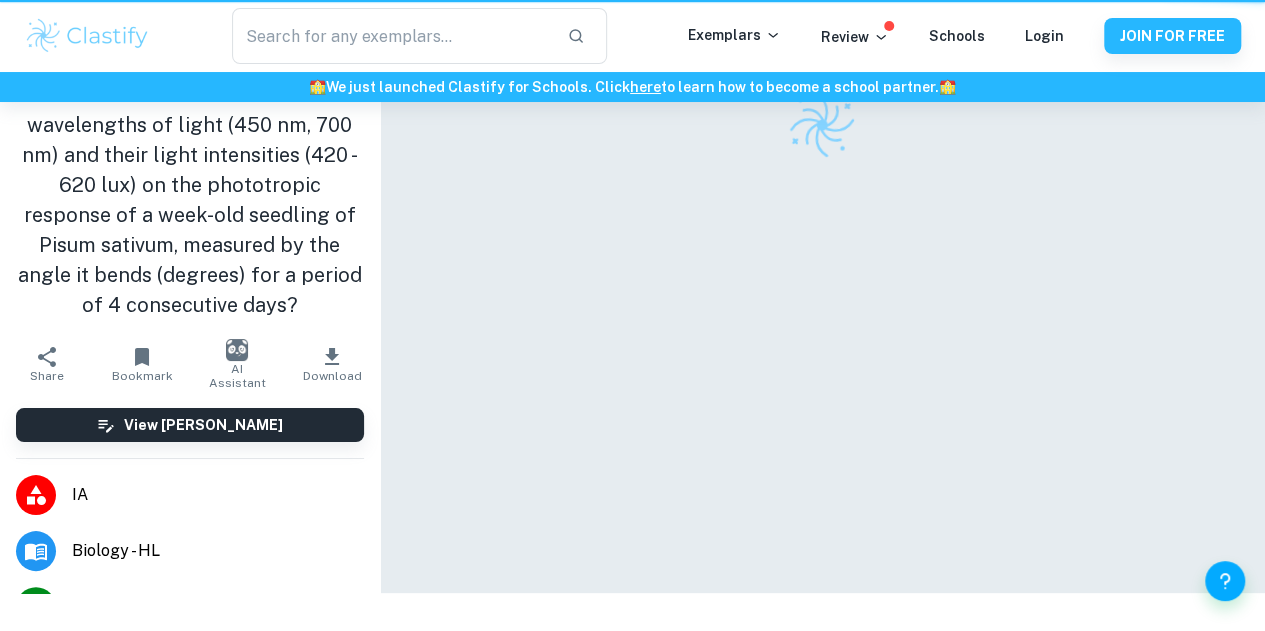 scroll, scrollTop: 0, scrollLeft: 0, axis: both 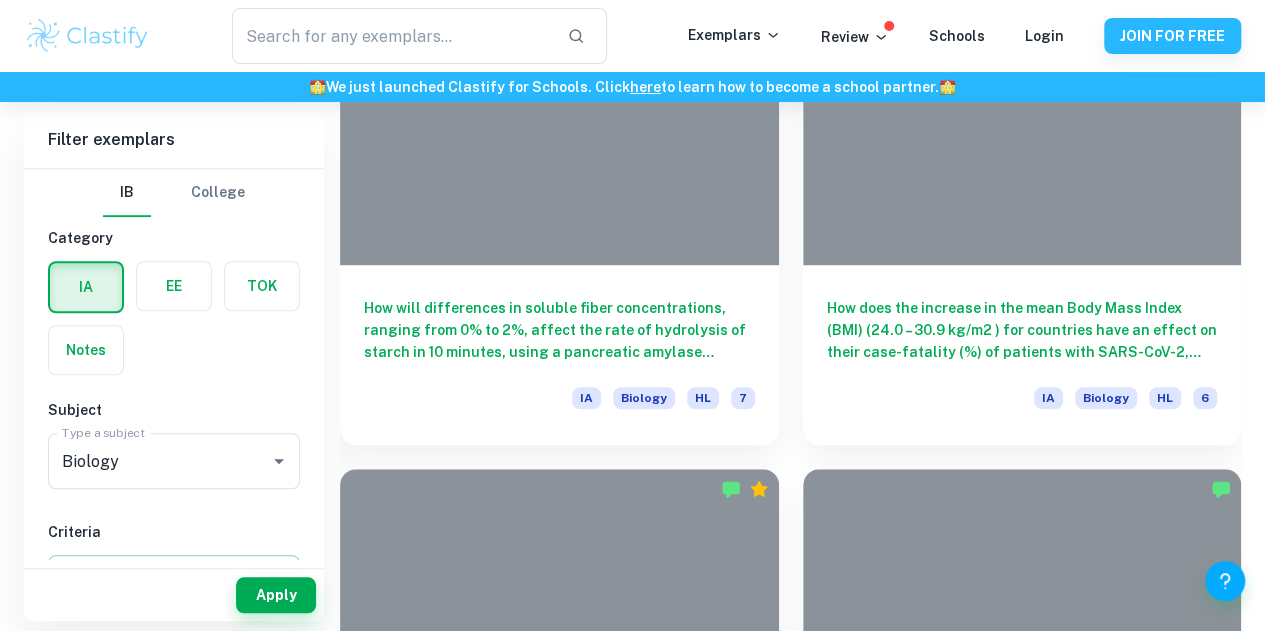 click on "Want full marks on your  IA ? Get expert feedback from an IB examiner!  🎯 Promoted" at bounding box center [559, 10996] 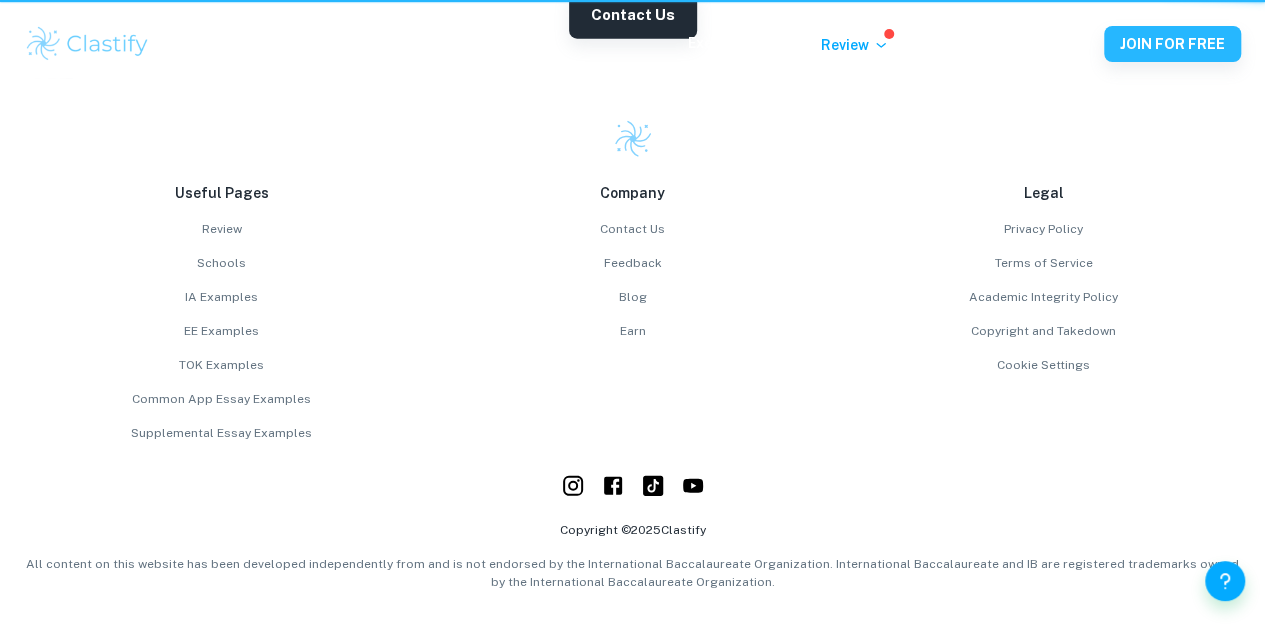 scroll, scrollTop: 66, scrollLeft: 0, axis: vertical 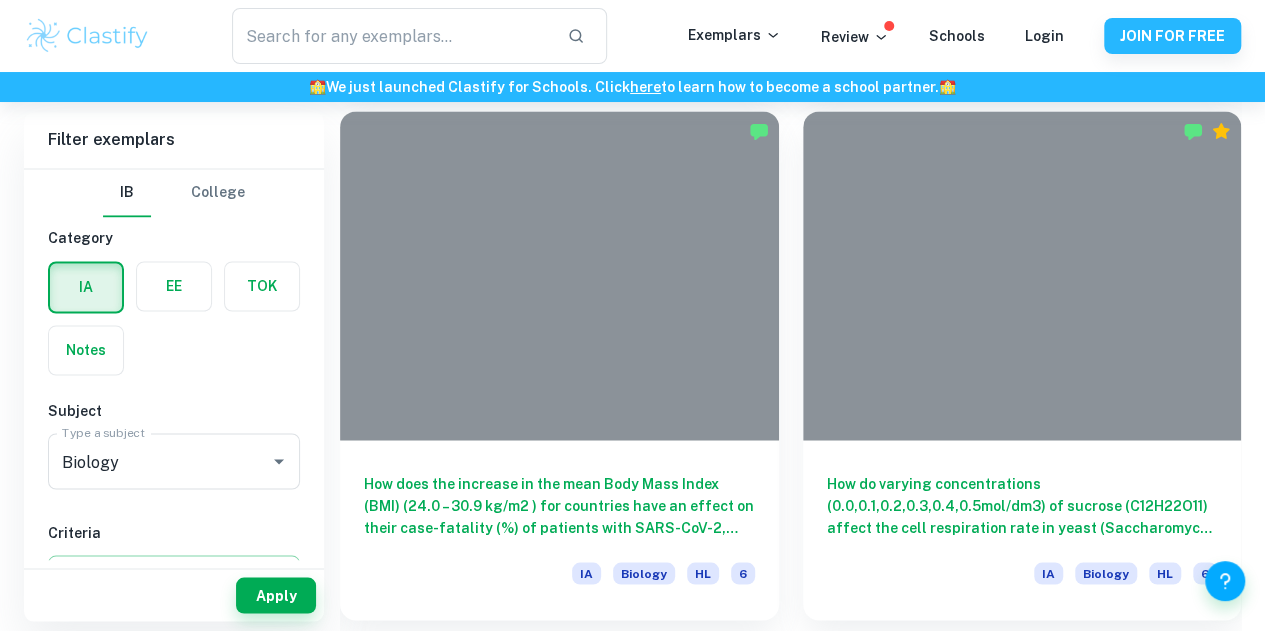 click on "How does different colors of visible light (blue, green, red, purple, and white) impact  phototropism in Phaseolus vulgaris under the same conditions?" at bounding box center (1022, 11158) 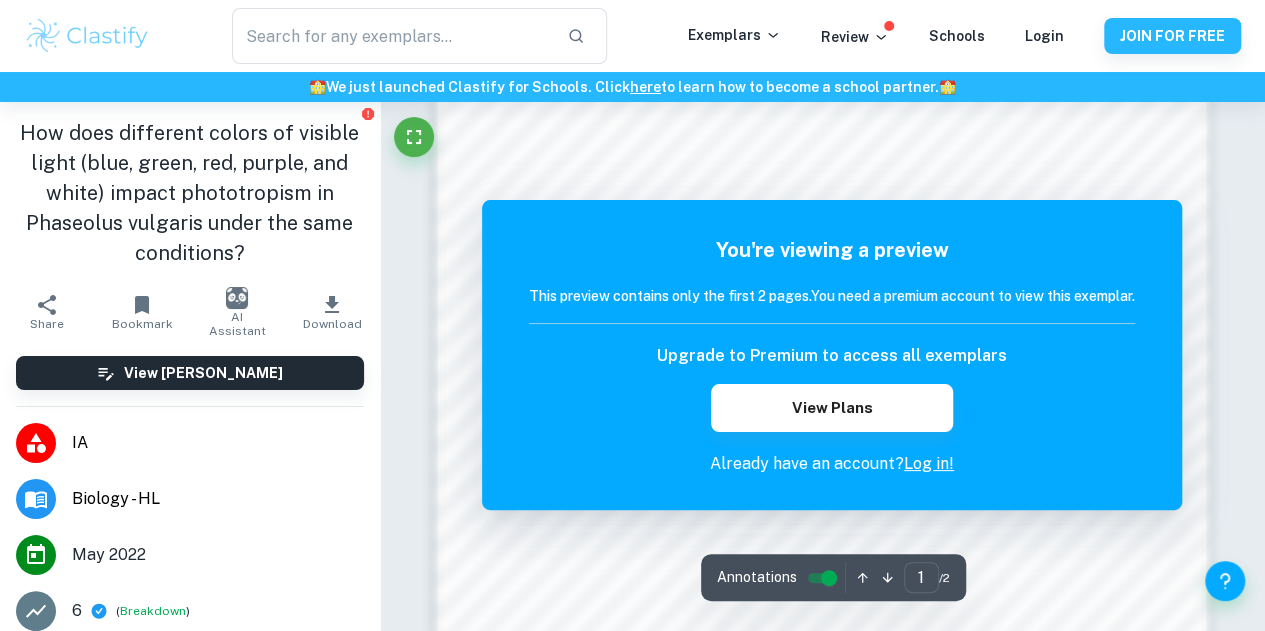 scroll, scrollTop: 1624, scrollLeft: 0, axis: vertical 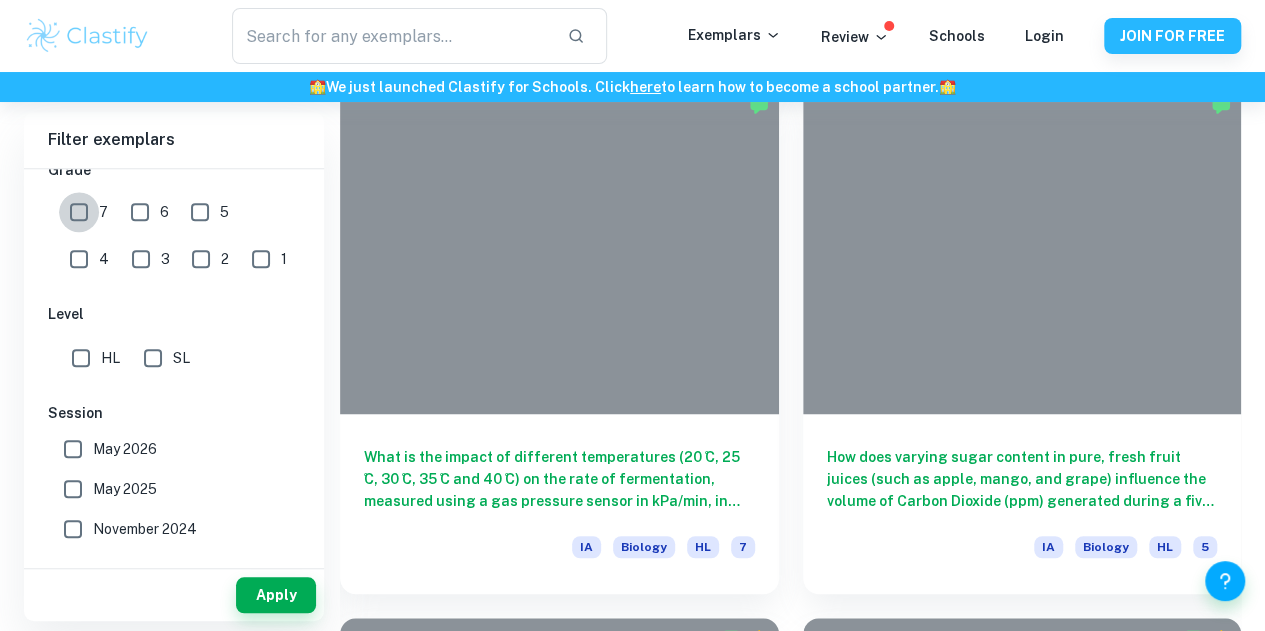 click on "7" at bounding box center [79, 212] 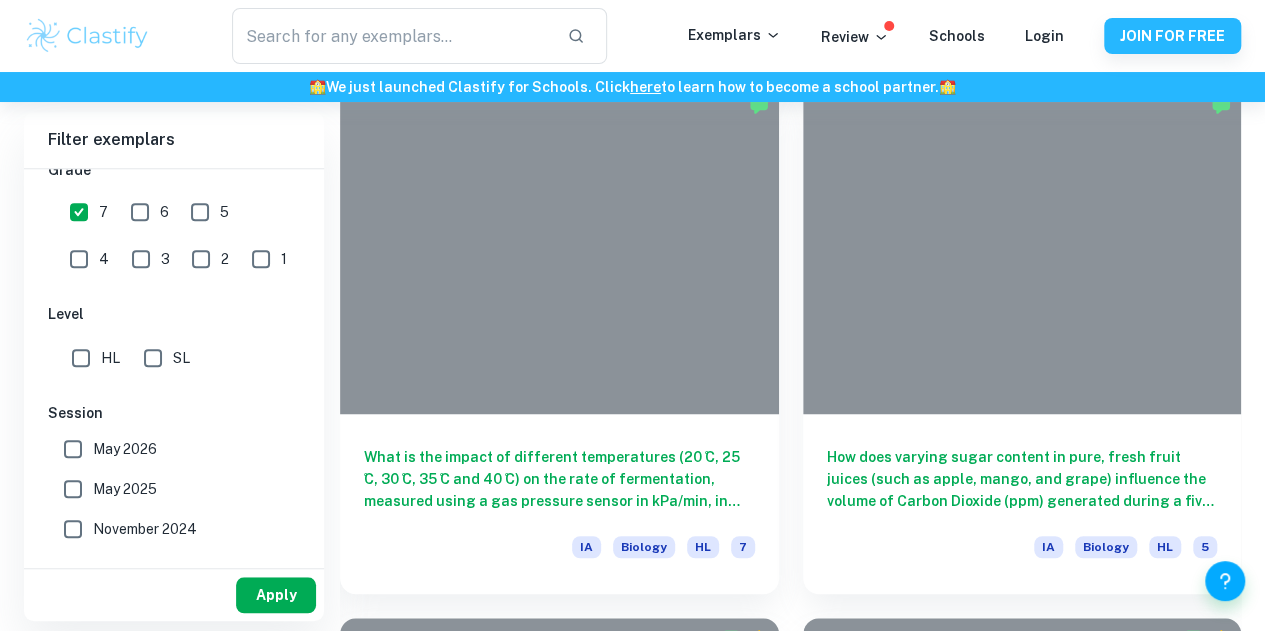 click on "Apply" at bounding box center [276, 595] 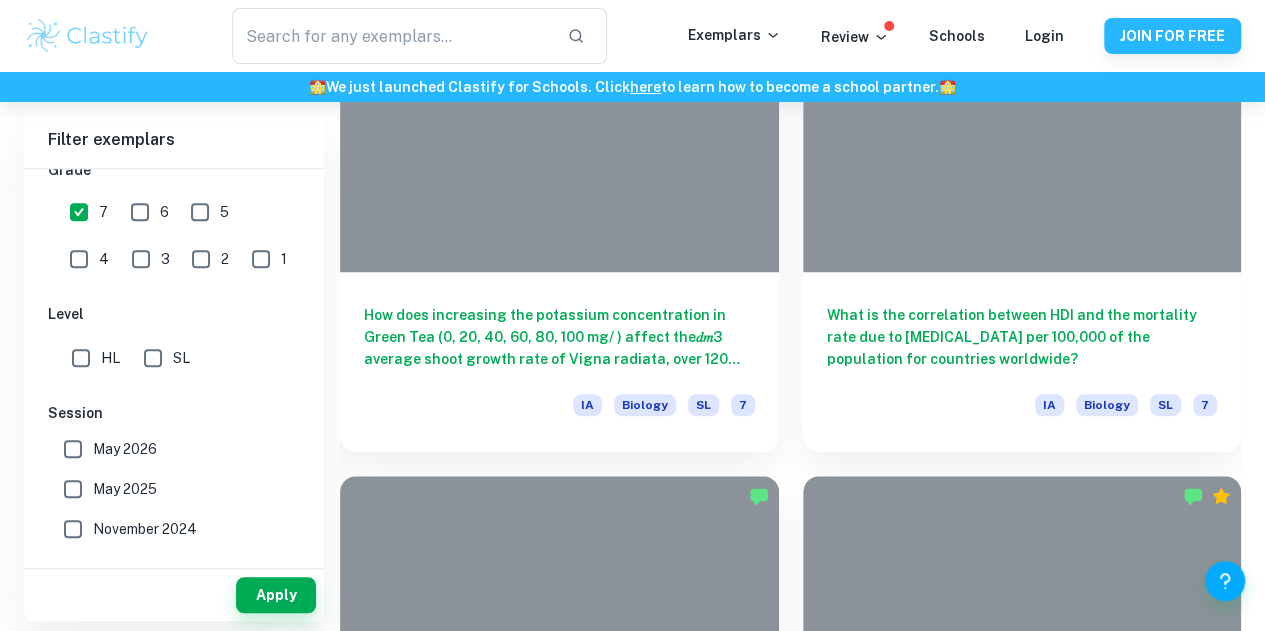 scroll, scrollTop: 8304, scrollLeft: 0, axis: vertical 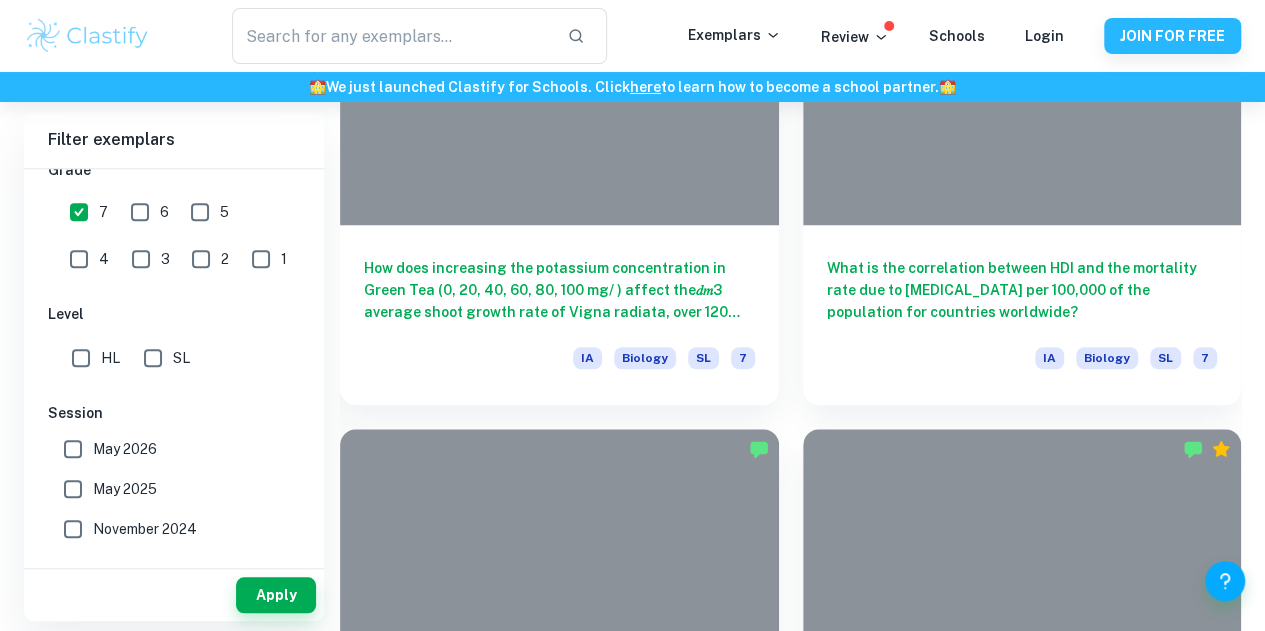click on "How does increasing the light intensity (4 arbitrary units- 100 arbitrary units), influence the rate of transpiration of the Codiaeum variegatum plant as measured by water uptake (ml) over a 3 minute period?" at bounding box center [1022, 7213] 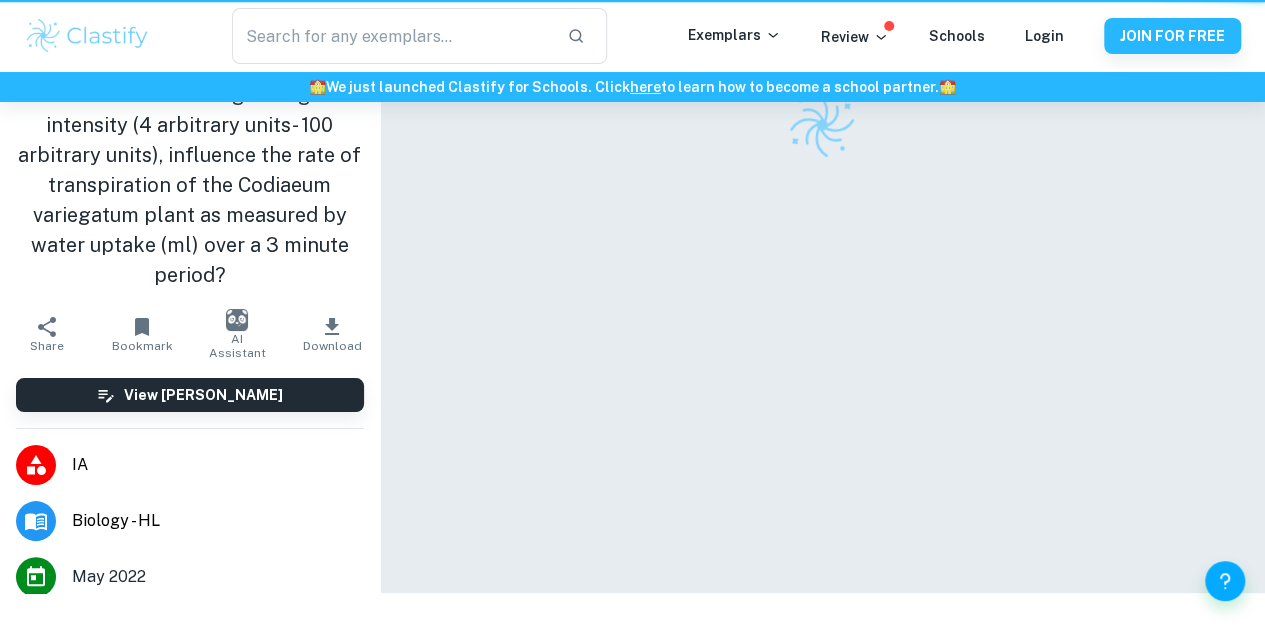 scroll, scrollTop: 0, scrollLeft: 0, axis: both 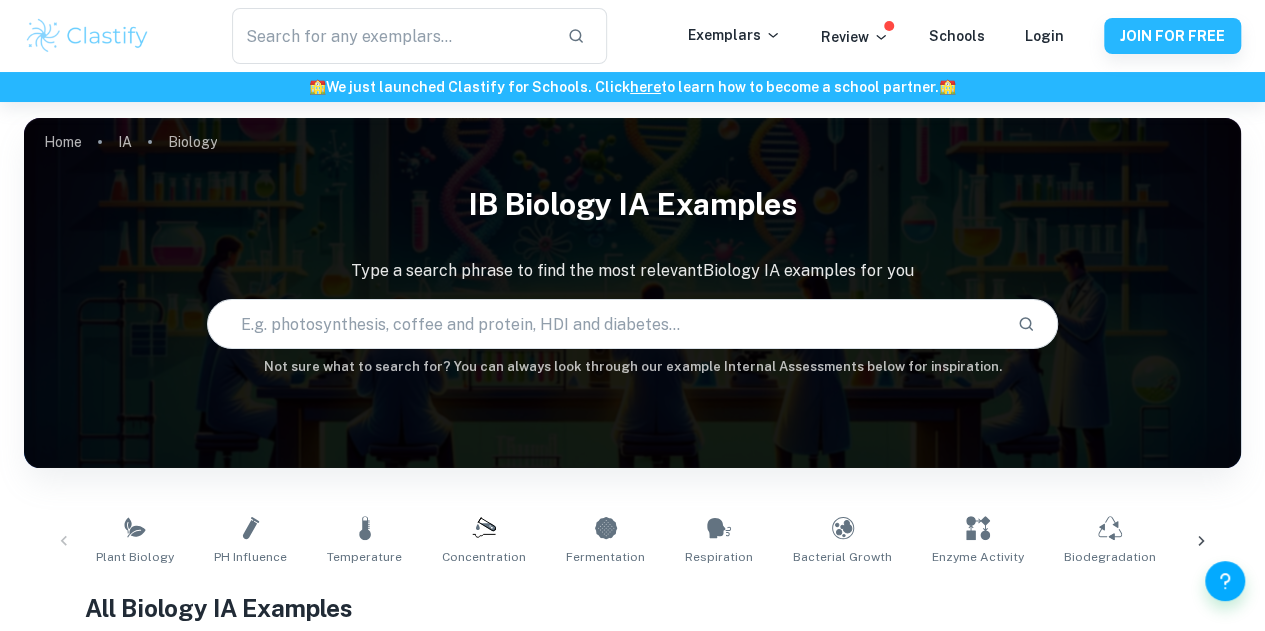 click at bounding box center [605, 324] 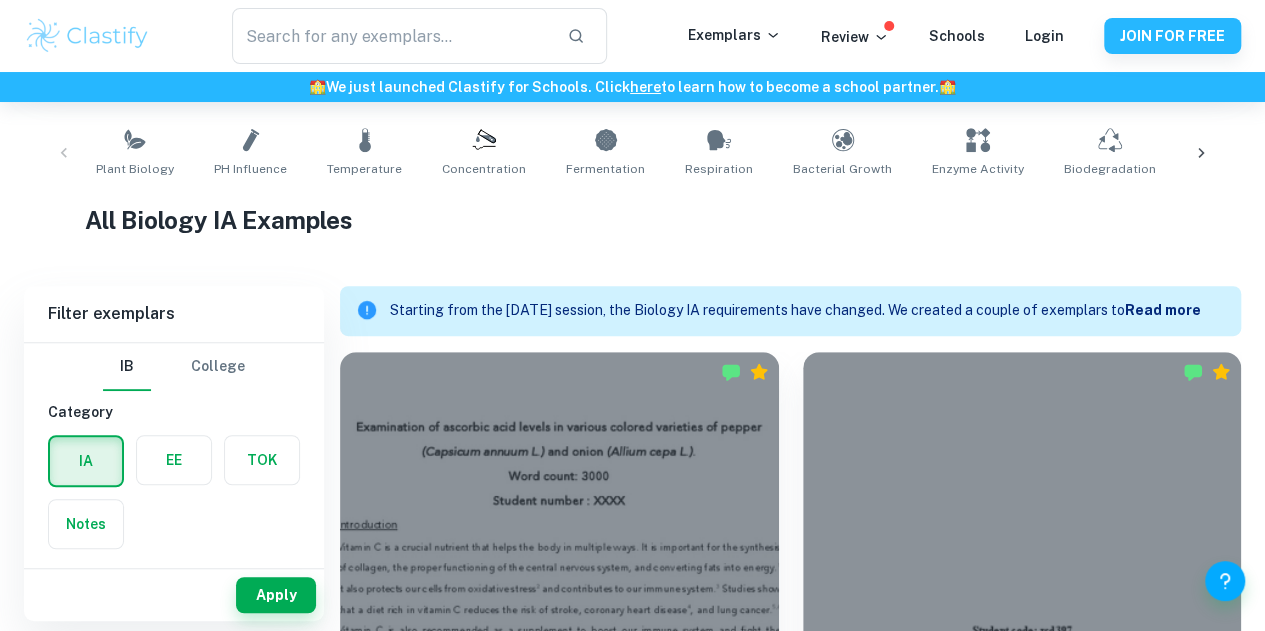 click on "All Biology IA Examples" at bounding box center [632, 224] 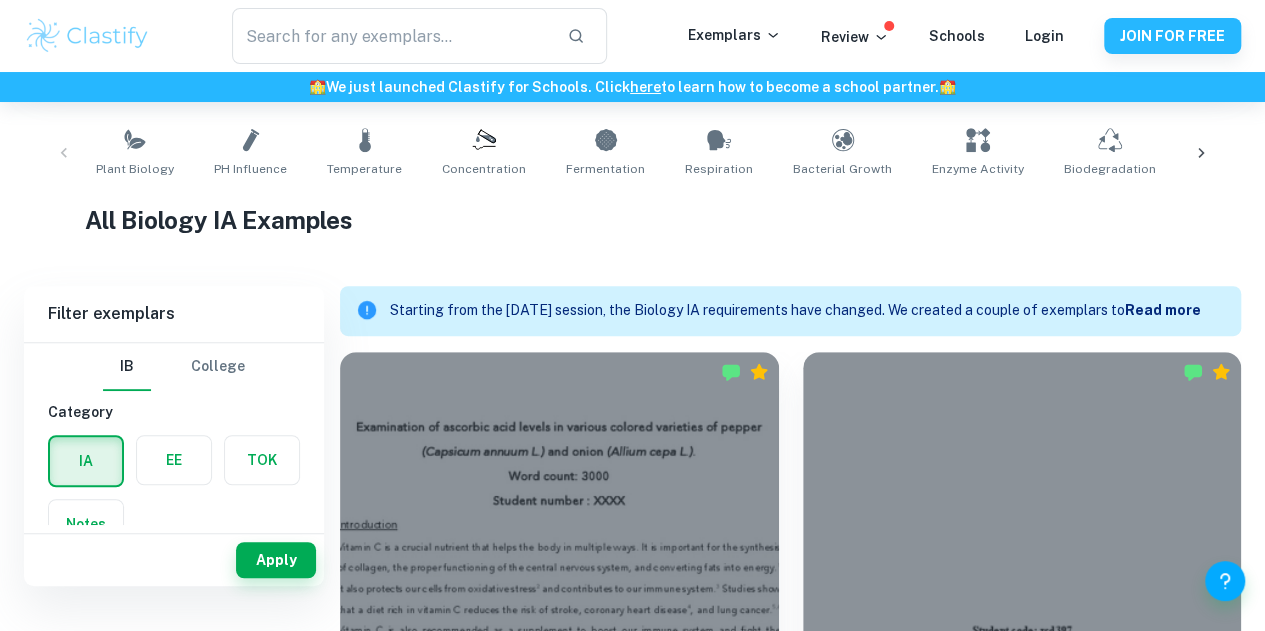 scroll, scrollTop: 295, scrollLeft: 0, axis: vertical 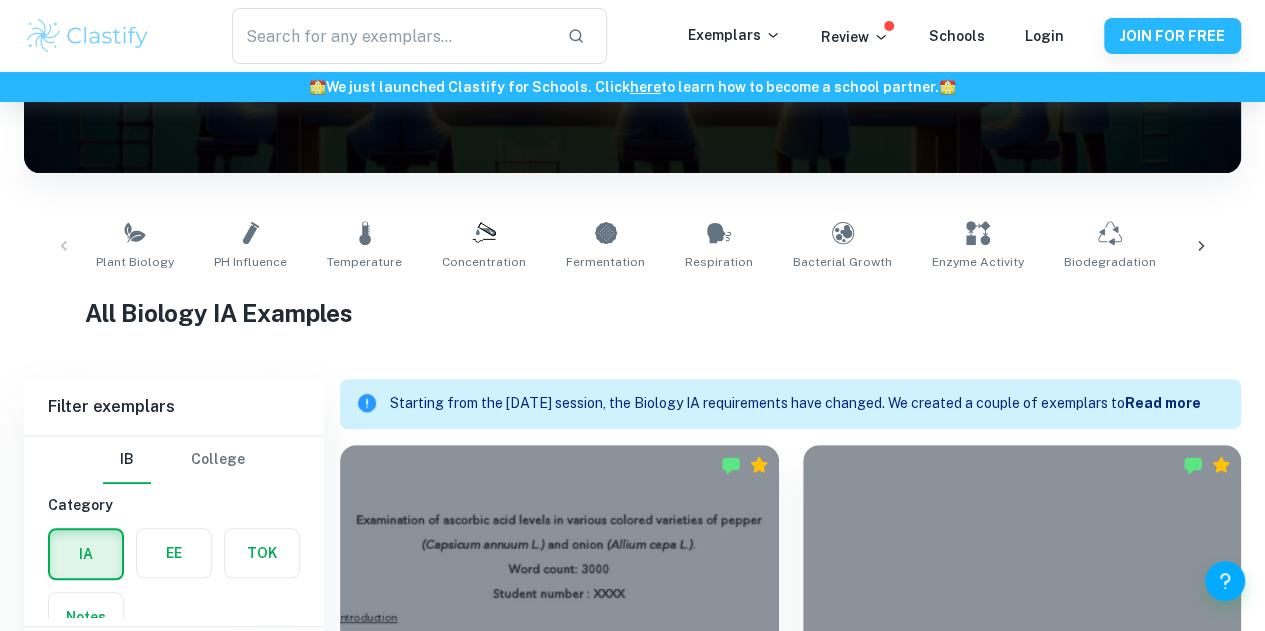 click 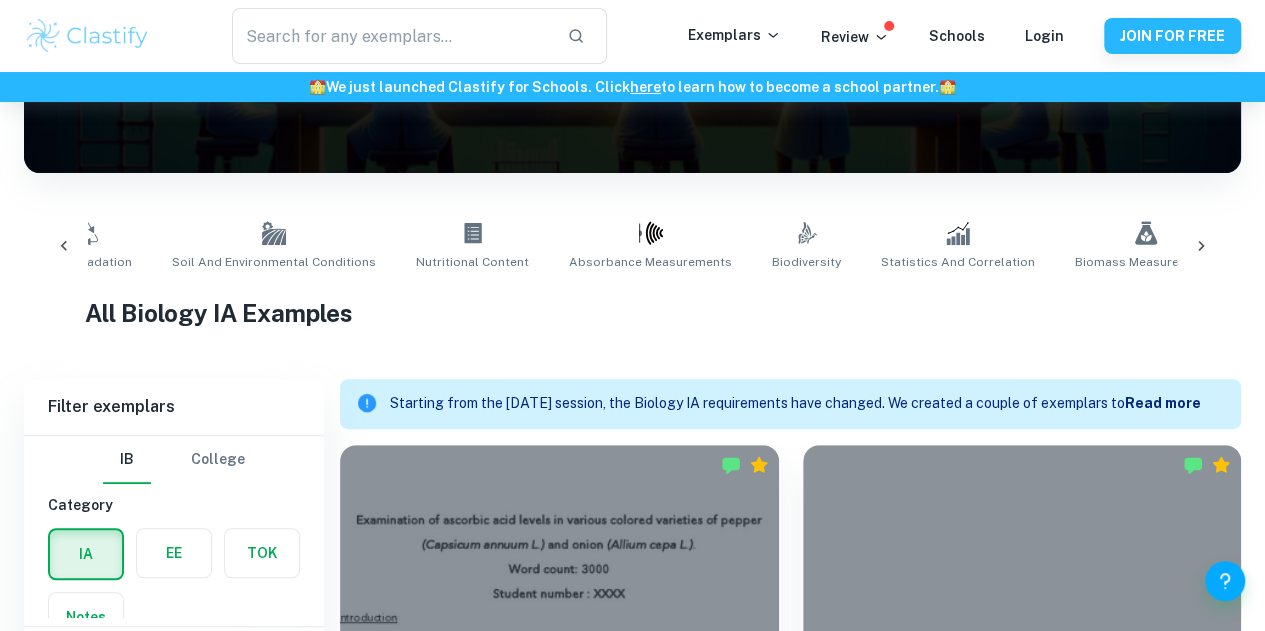 scroll, scrollTop: 0, scrollLeft: 1055, axis: horizontal 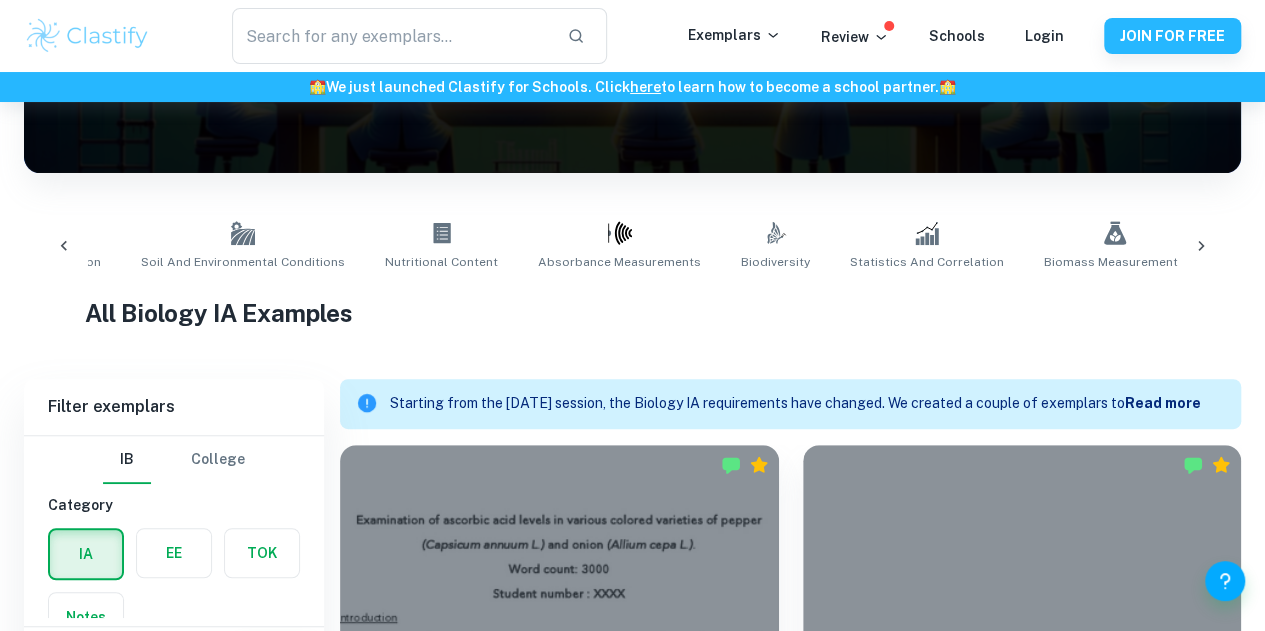 click 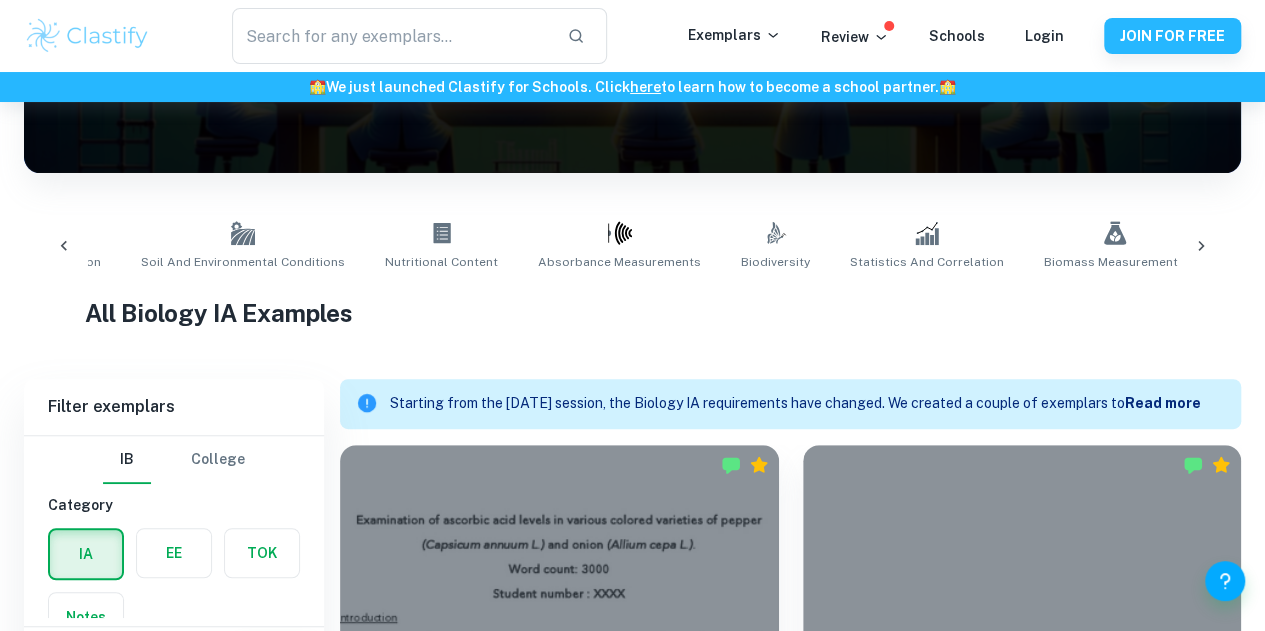 scroll, scrollTop: 0, scrollLeft: 1440, axis: horizontal 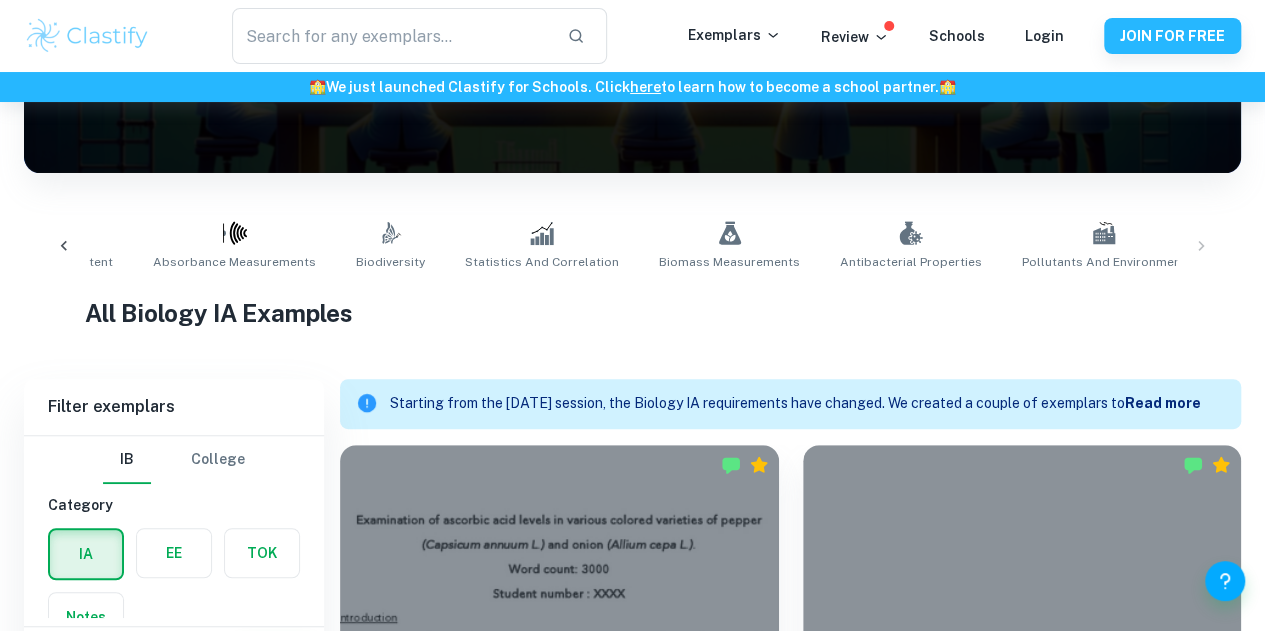 click 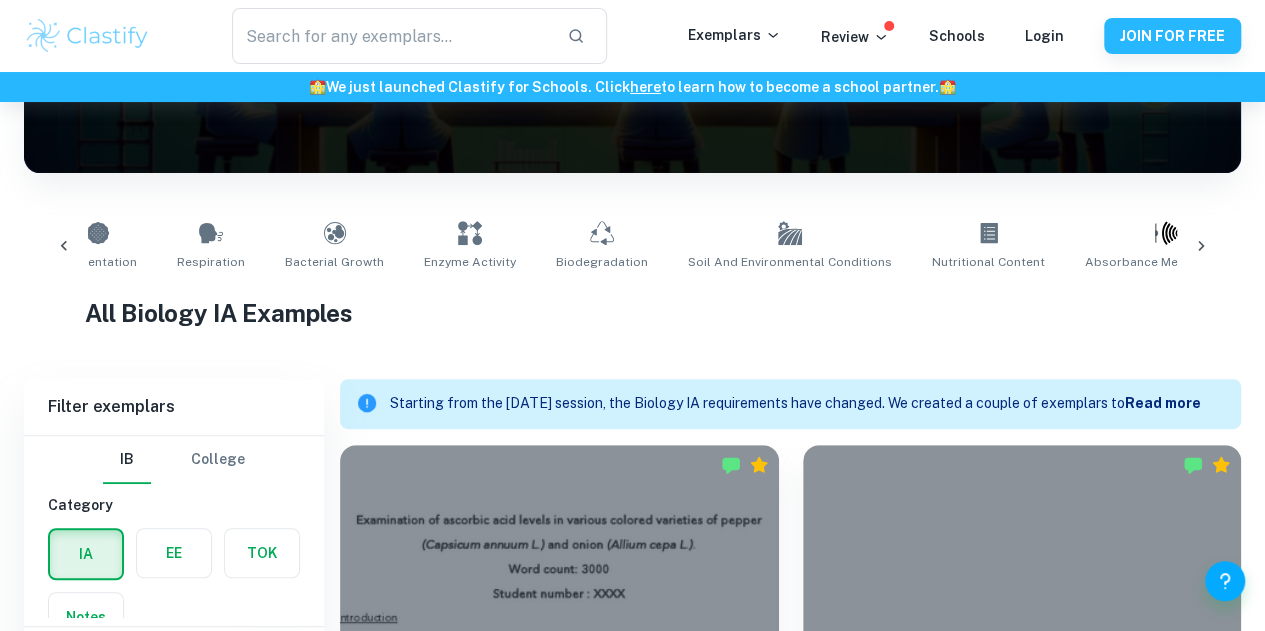 scroll, scrollTop: 0, scrollLeft: 385, axis: horizontal 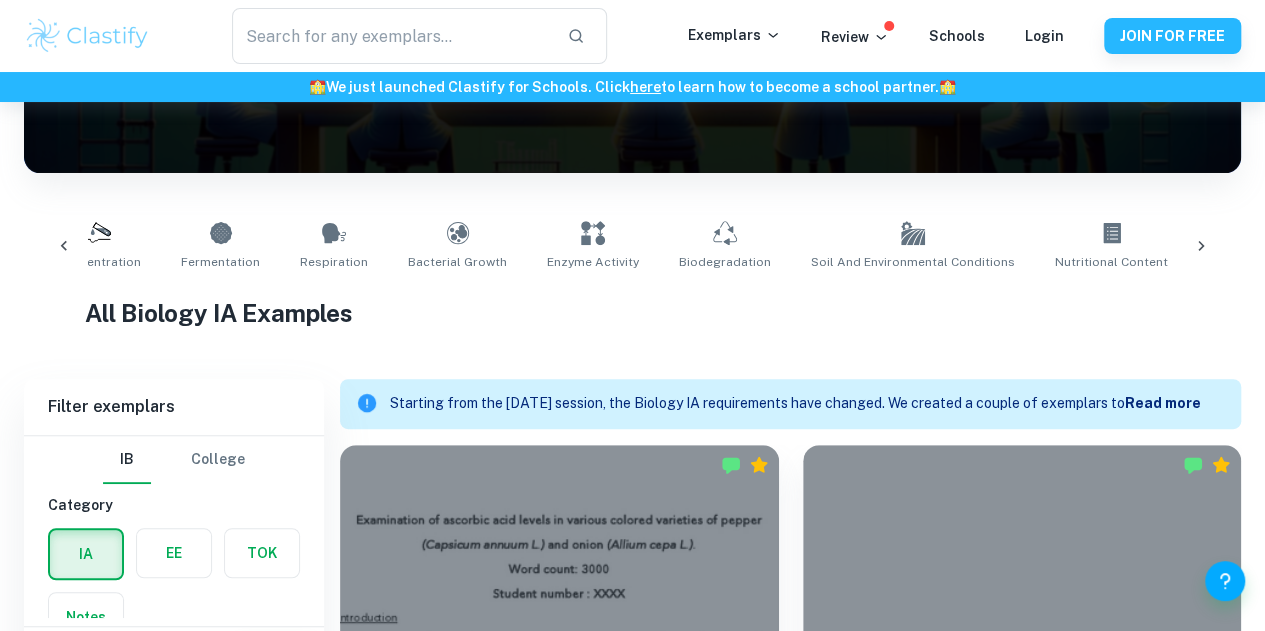 click 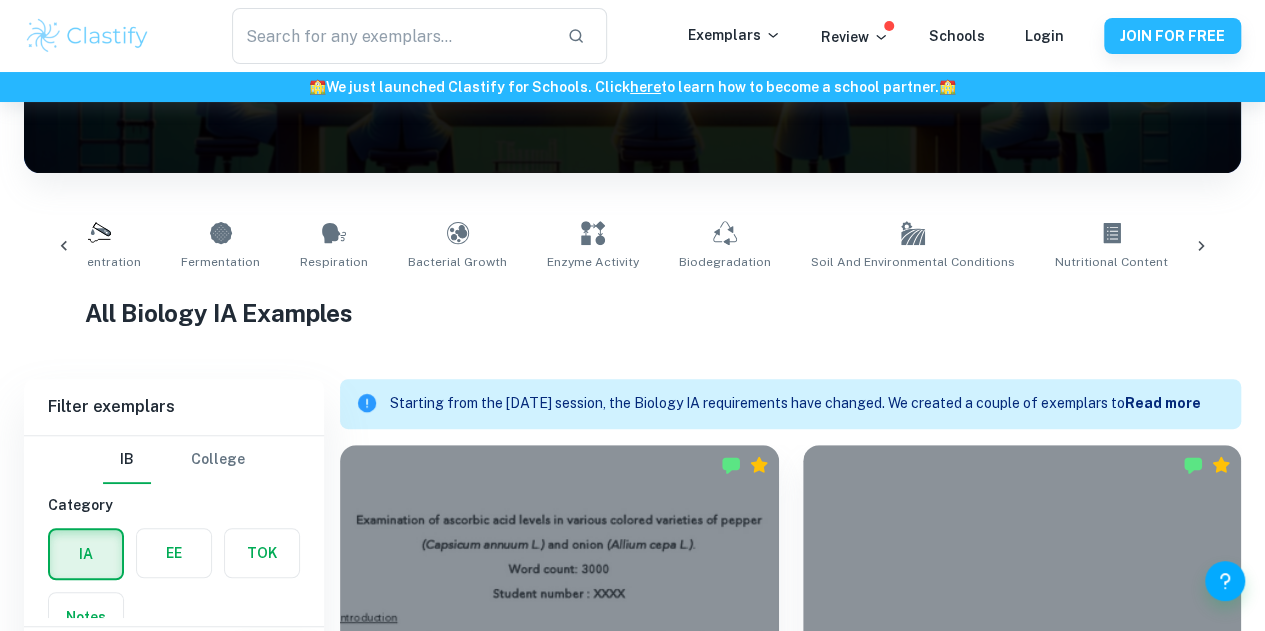 scroll, scrollTop: 0, scrollLeft: 0, axis: both 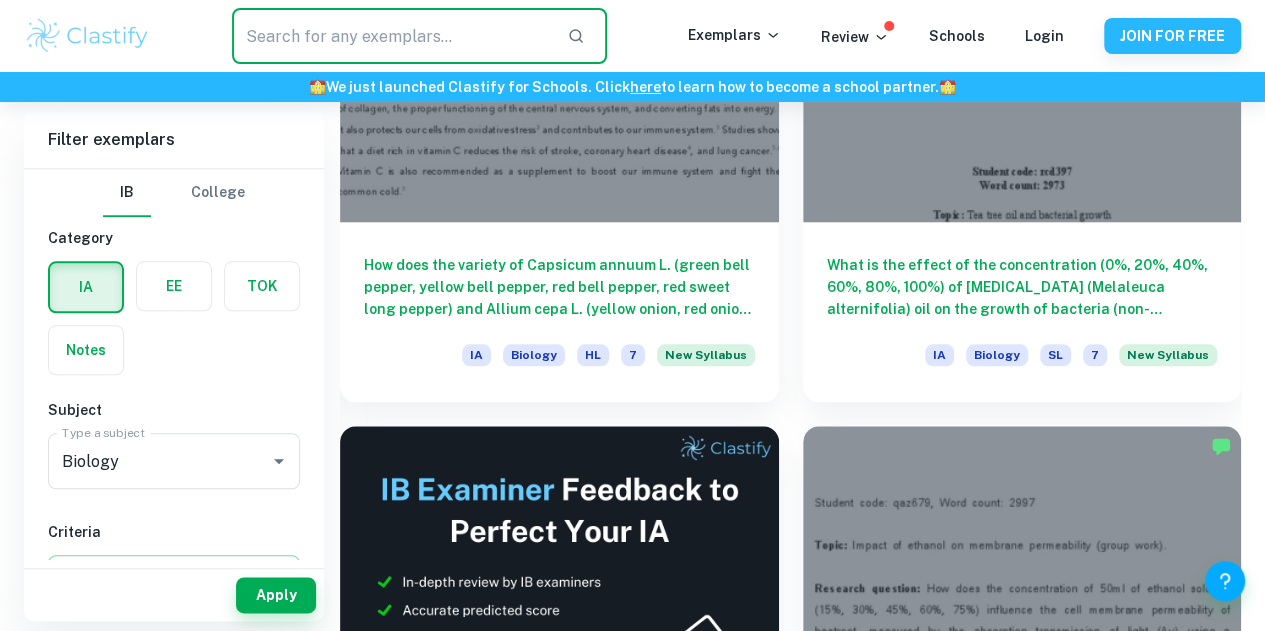 drag, startPoint x: 446, startPoint y: 62, endPoint x: 368, endPoint y: 319, distance: 268.57587 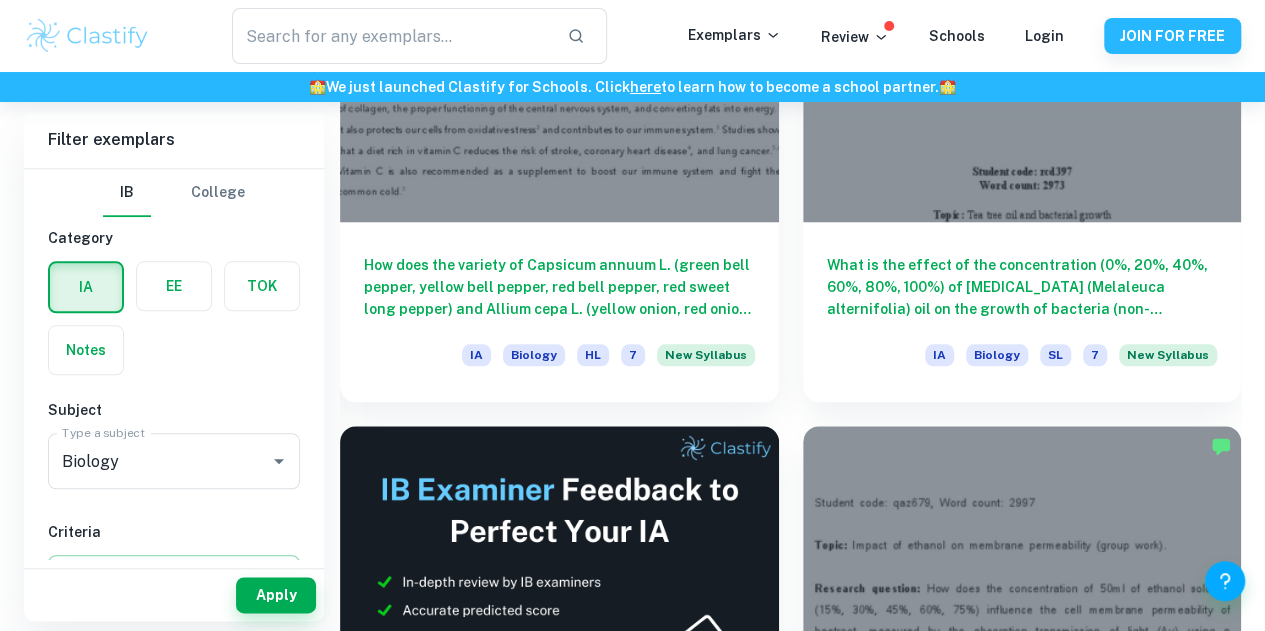 scroll, scrollTop: 0, scrollLeft: 0, axis: both 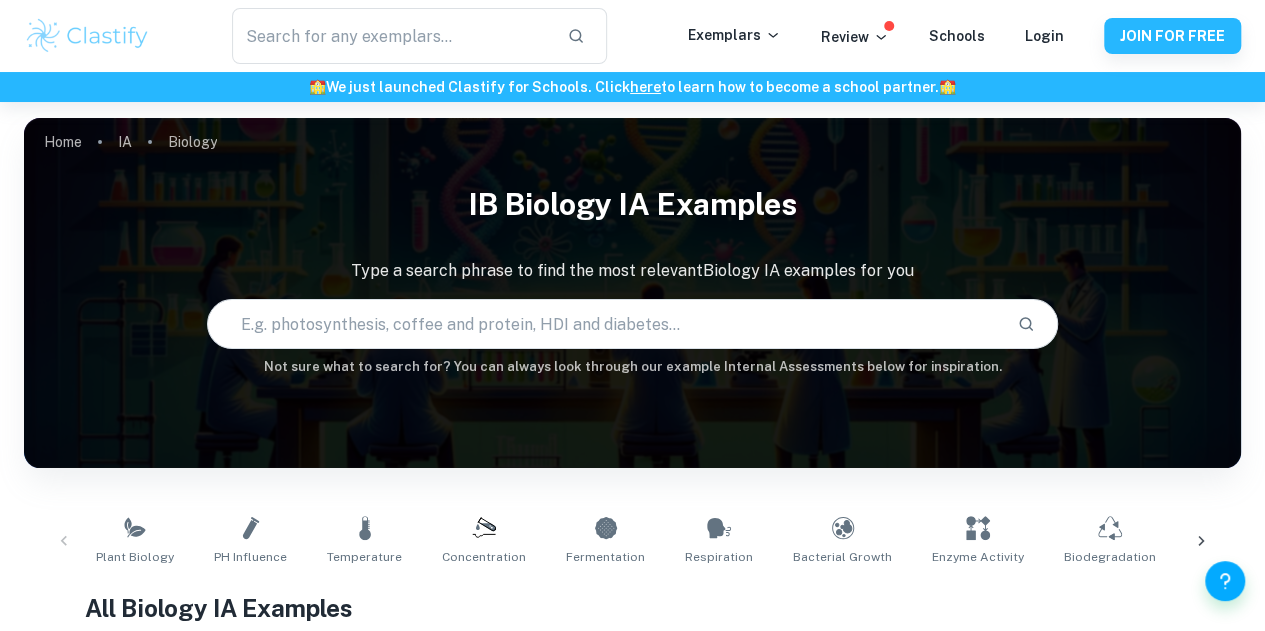 click at bounding box center [605, 324] 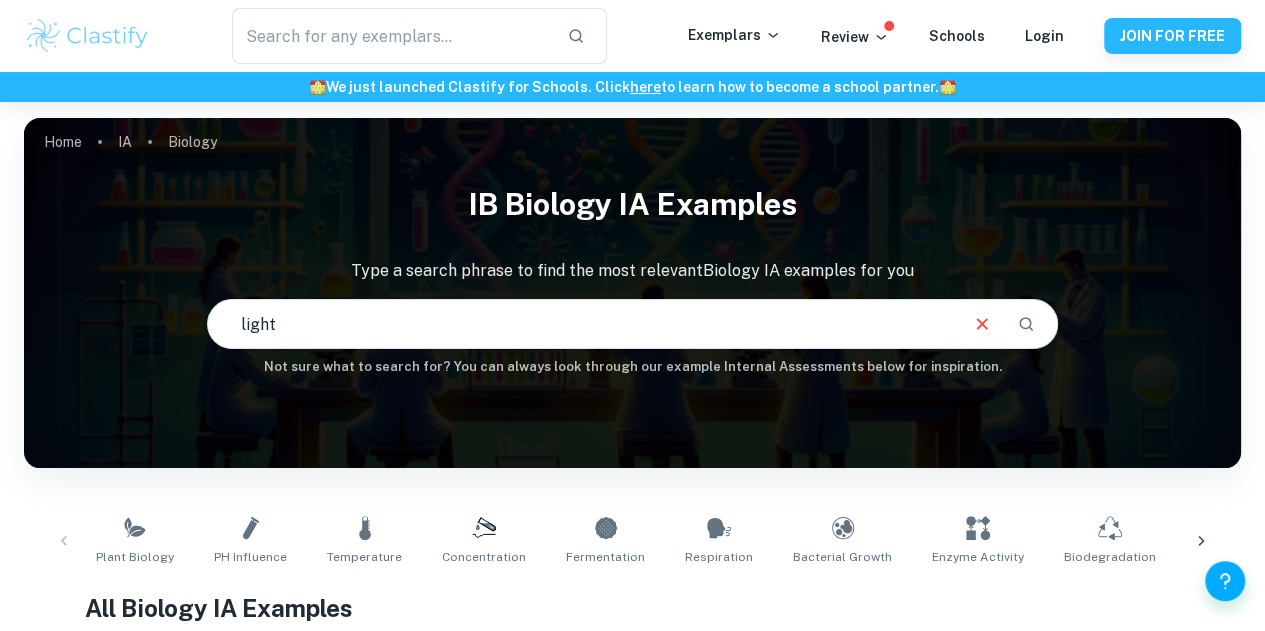 type on "light" 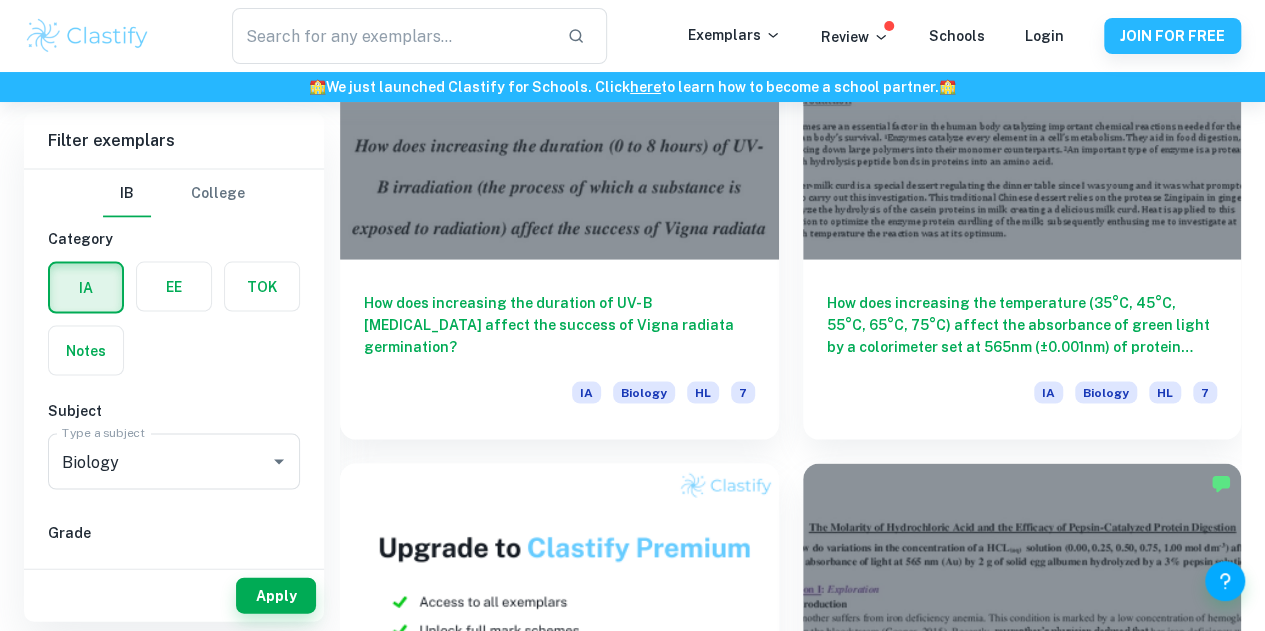 scroll, scrollTop: 1878, scrollLeft: 0, axis: vertical 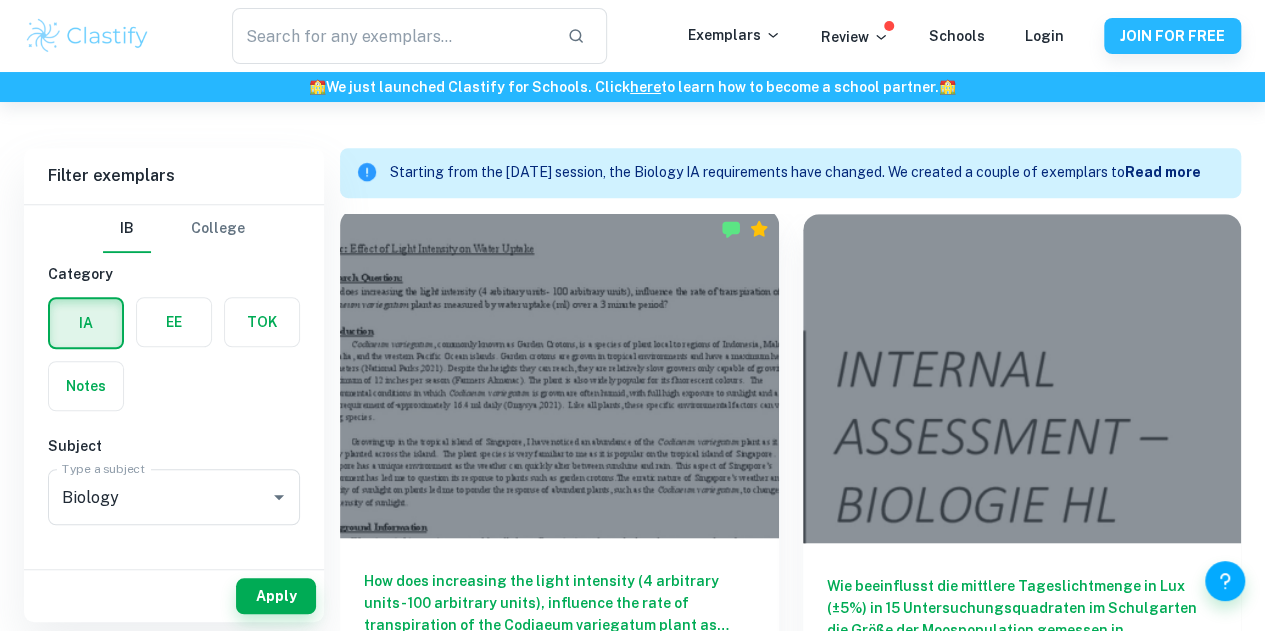 drag, startPoint x: 464, startPoint y: 333, endPoint x: 383, endPoint y: 481, distance: 168.71574 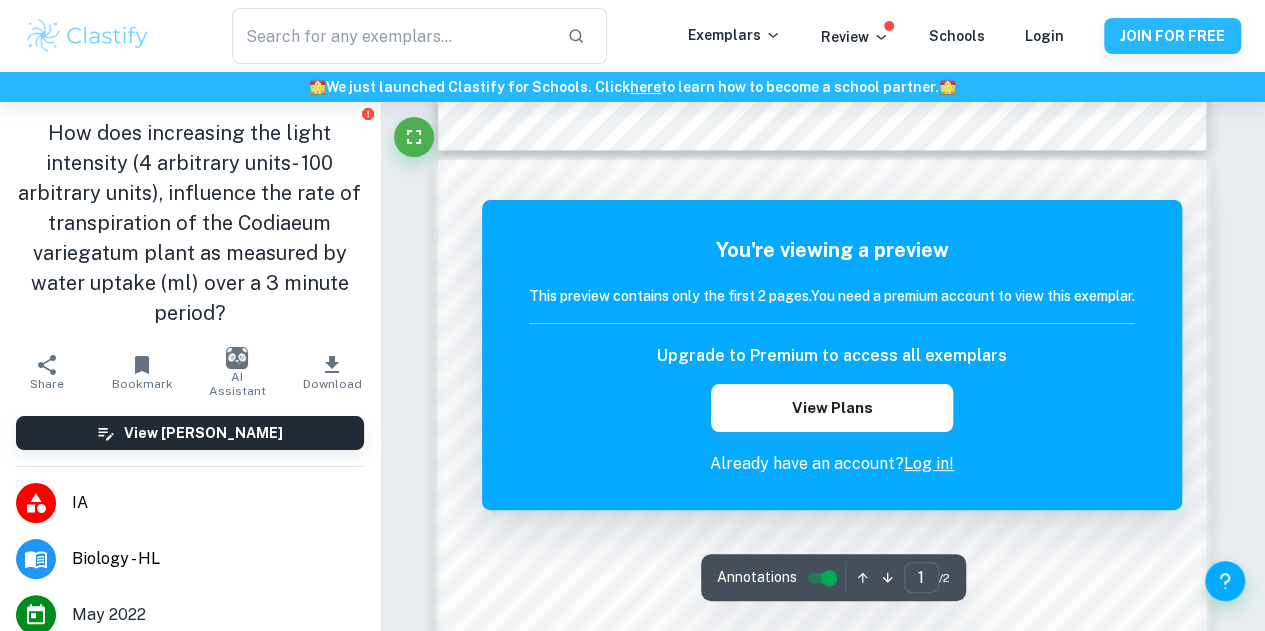 scroll, scrollTop: 1141, scrollLeft: 0, axis: vertical 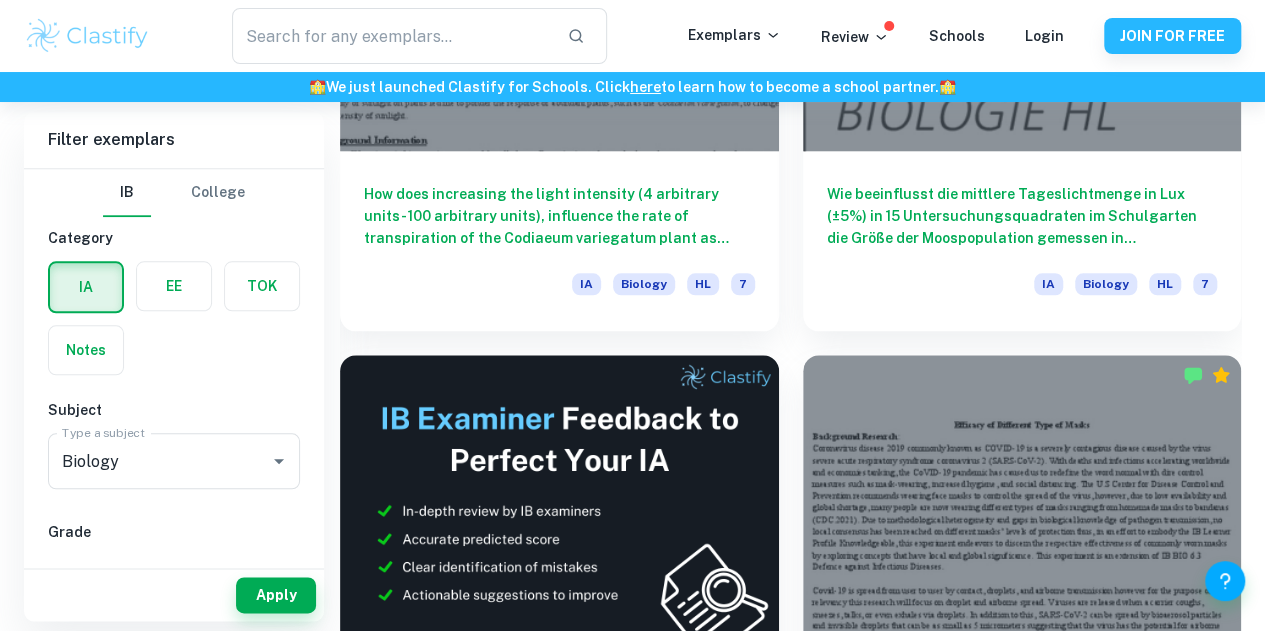 click on "How does increasing the temperature (35°C, 45°C, 55°C, 65°C, 75°C) affect the absorbance of green light by a colorimeter set at 565nm (±0.001nm) of protein Casein in skim milk hydrolyzed by enzyme zingipain in ginger?" at bounding box center [1022, 1277] 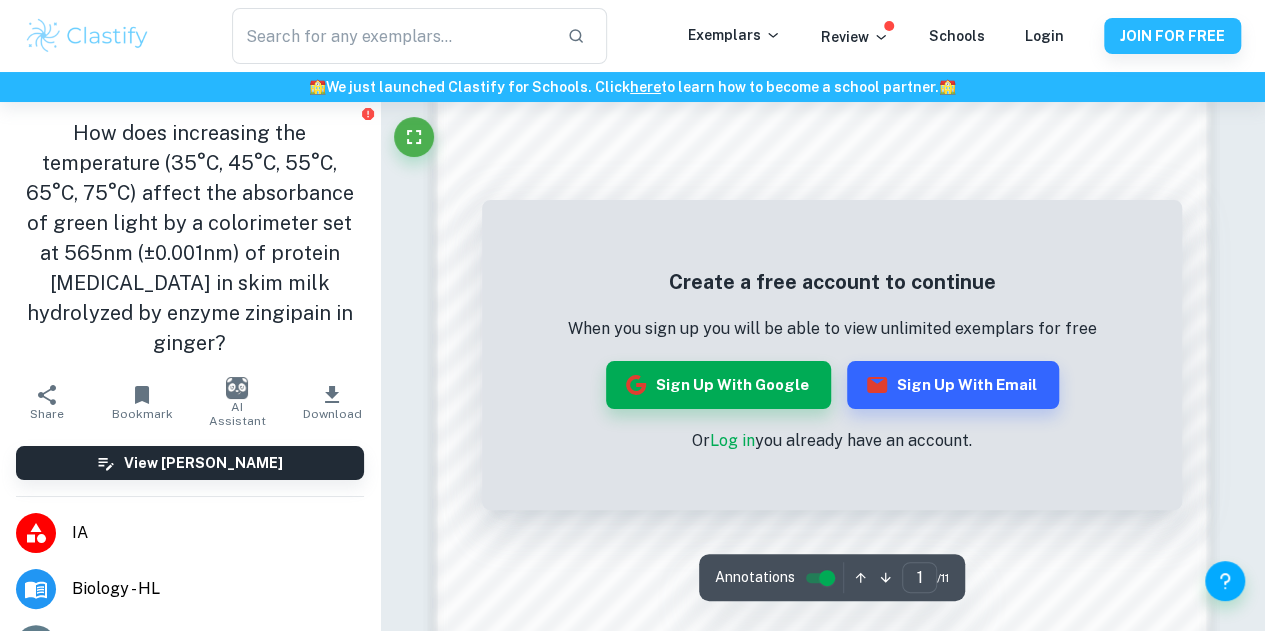 scroll, scrollTop: 1810, scrollLeft: 0, axis: vertical 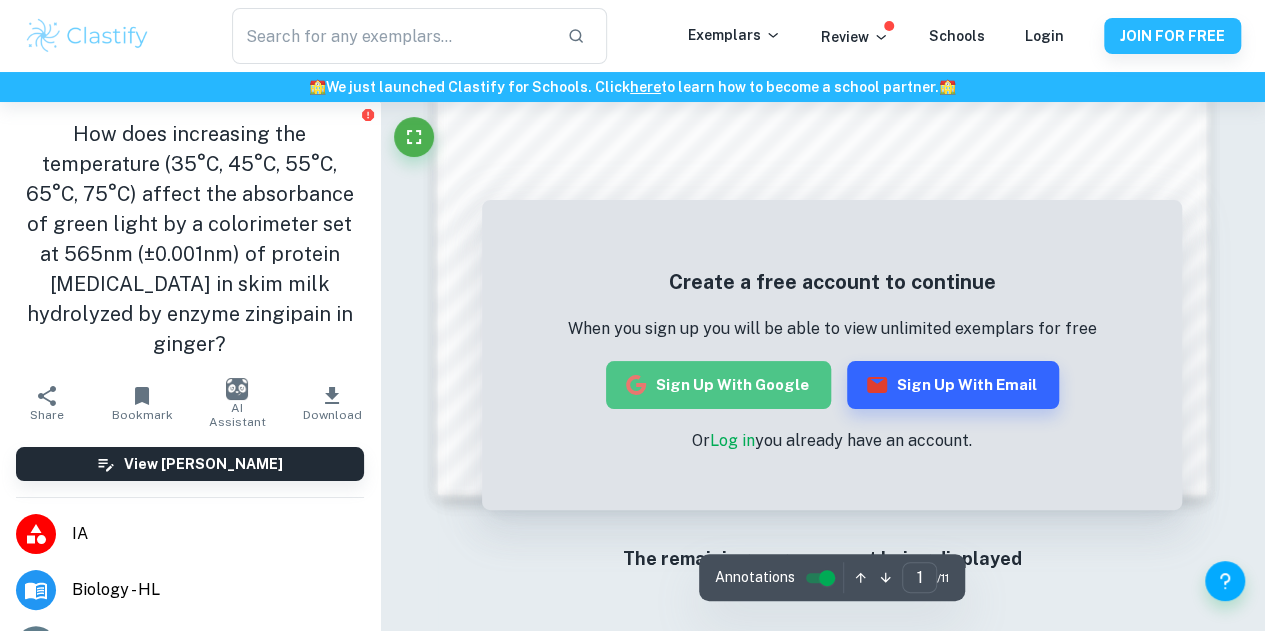 click on "Sign up with Google" at bounding box center [718, 385] 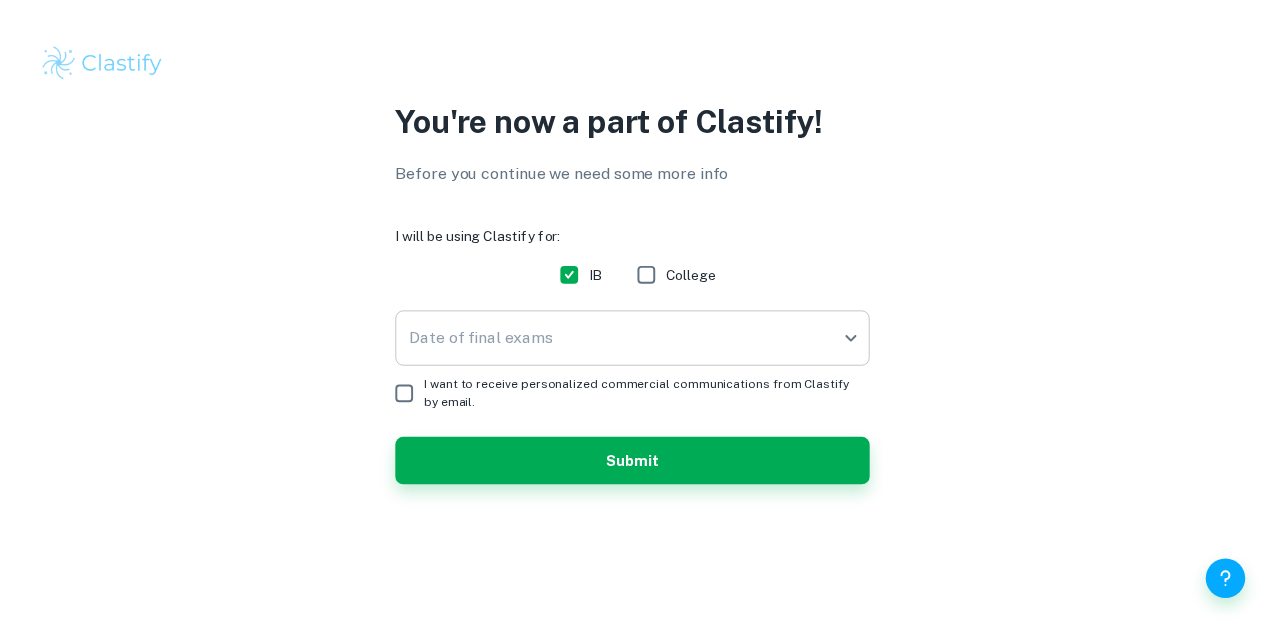 scroll, scrollTop: 0, scrollLeft: 0, axis: both 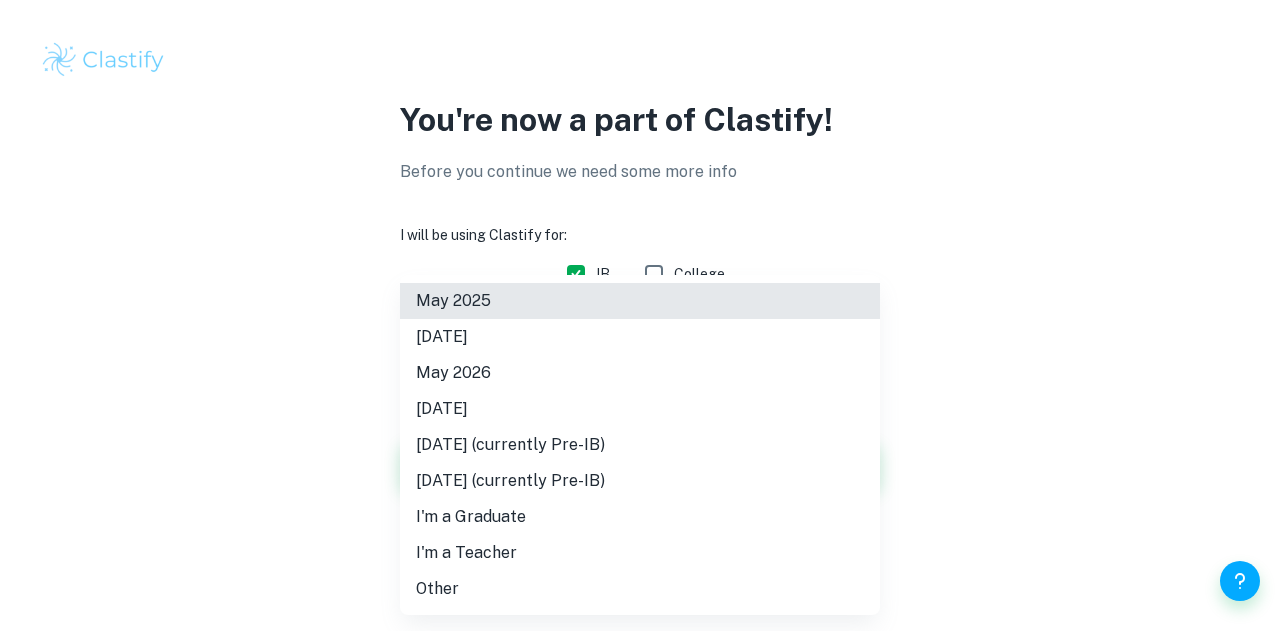 click on "We value your privacy We use cookies to enhance your browsing experience, serve personalised ads or content, and analyse our traffic. By clicking "Accept All", you consent to our use of cookies.   Cookie Policy Customise   Reject All   Accept All   Customise Consent Preferences   We use cookies to help you navigate efficiently and perform certain functions. You will find detailed information about all cookies under each consent category below. The cookies that are categorised as "Necessary" are stored on your browser as they are essential for enabling the basic functionalities of the site. ...  Show more For more information on how Google's third-party cookies operate and handle your data, see:   Google Privacy Policy Necessary Always Active Necessary cookies are required to enable the basic features of this site, such as providing secure log-in or adjusting your consent preferences. These cookies do not store any personally identifiable data. Functional Analytics Performance Advertisement Uncategorised" at bounding box center [640, 315] 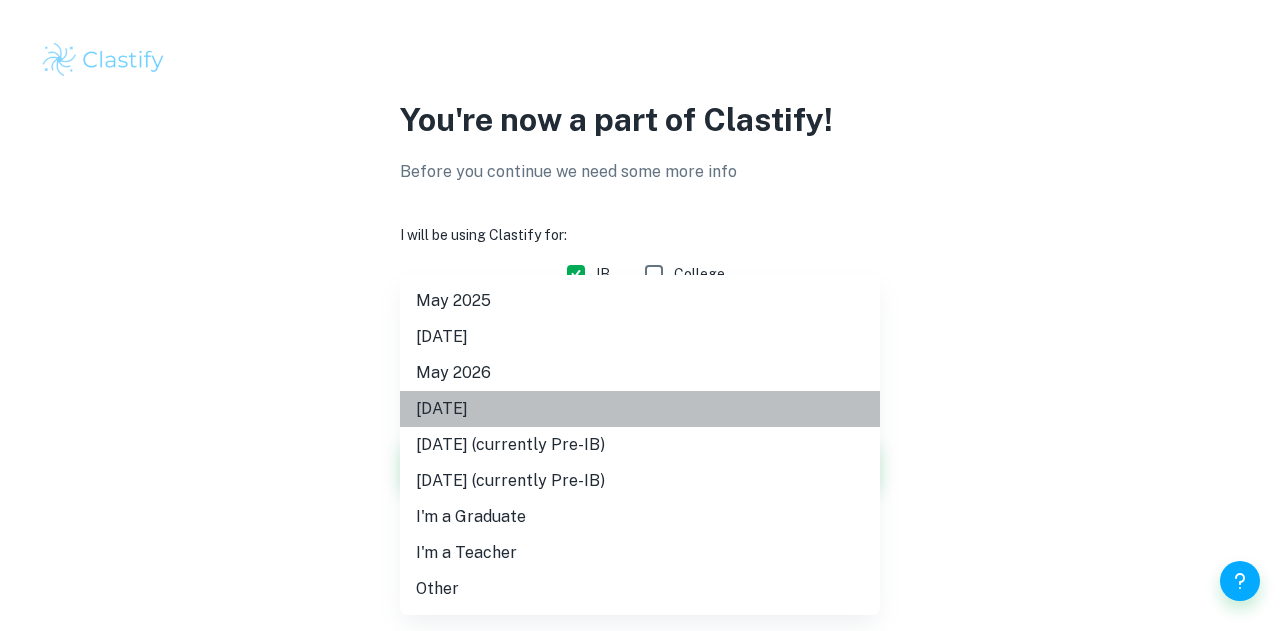 click on "[DATE]" at bounding box center (640, 409) 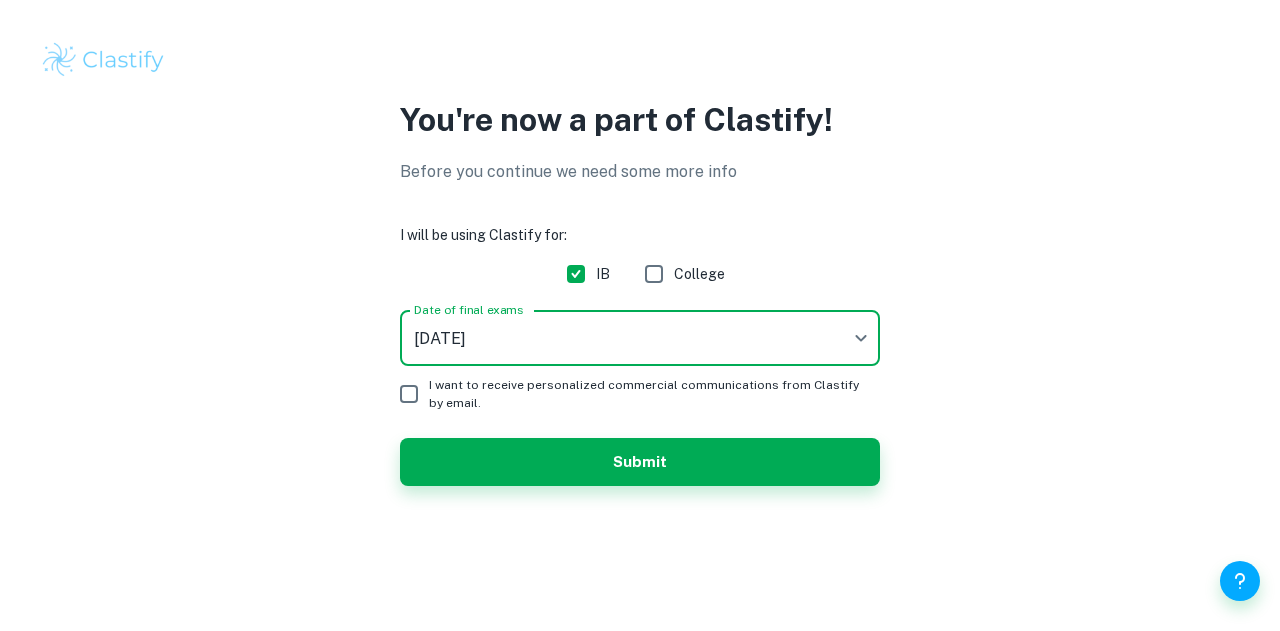 click on "I want to receive personalized commercial communications from Clastify by email." at bounding box center [409, 394] 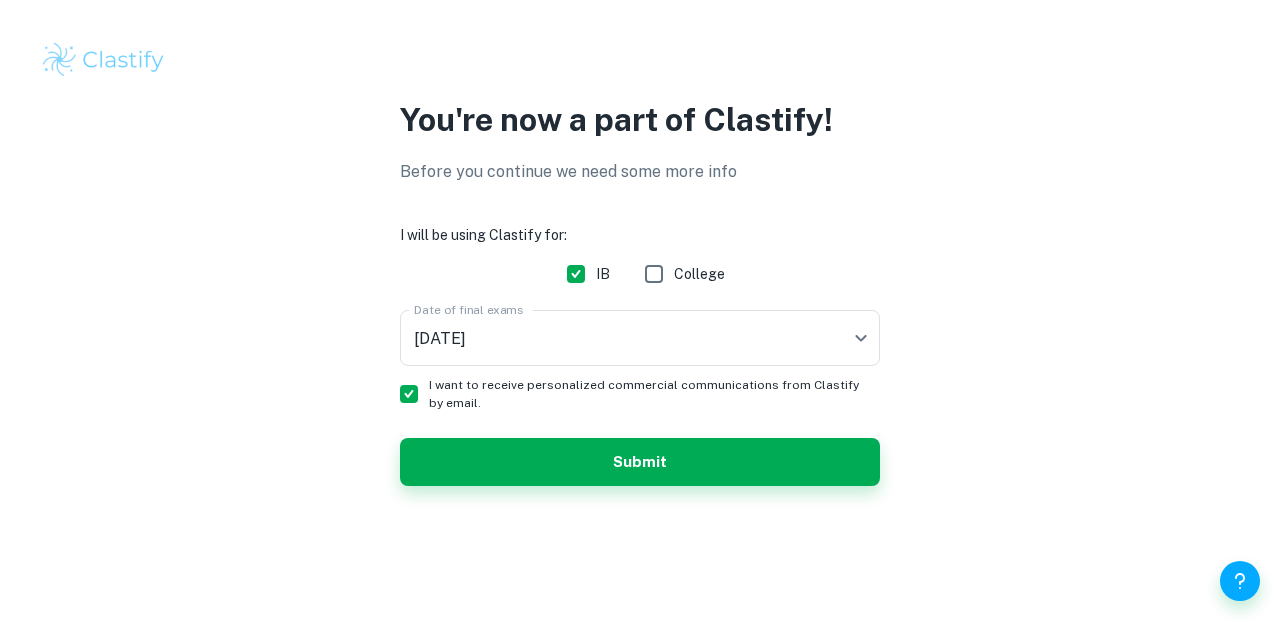 click on "I want to receive personalized commercial communications from Clastify by email." at bounding box center (409, 394) 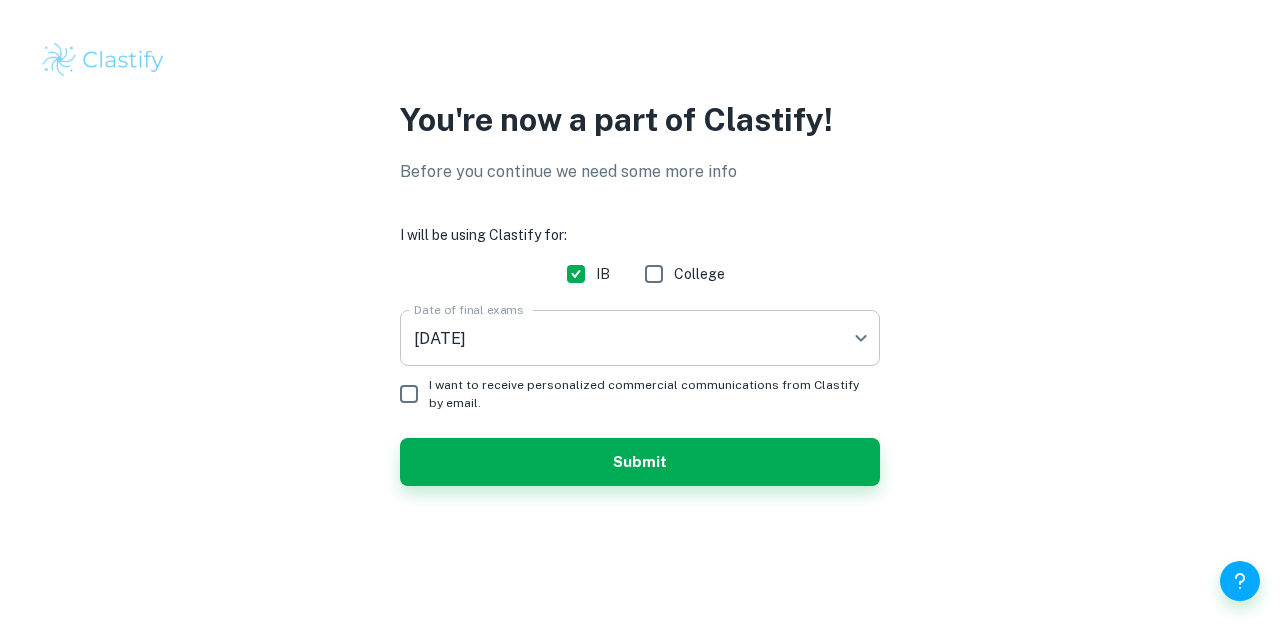 click on "We value your privacy We use cookies to enhance your browsing experience, serve personalised ads or content, and analyse our traffic. By clicking "Accept All", you consent to our use of cookies.   Cookie Policy Customise   Reject All   Accept All   Customise Consent Preferences   We use cookies to help you navigate efficiently and perform certain functions. You will find detailed information about all cookies under each consent category below. The cookies that are categorised as "Necessary" are stored on your browser as they are essential for enabling the basic functionalities of the site. ...  Show more For more information on how Google's third-party cookies operate and handle your data, see:   Google Privacy Policy Necessary Always Active Necessary cookies are required to enable the basic features of this site, such as providing secure log-in or adjusting your consent preferences. These cookies do not store any personally identifiable data. Functional Analytics Performance Advertisement Uncategorised" at bounding box center [640, 315] 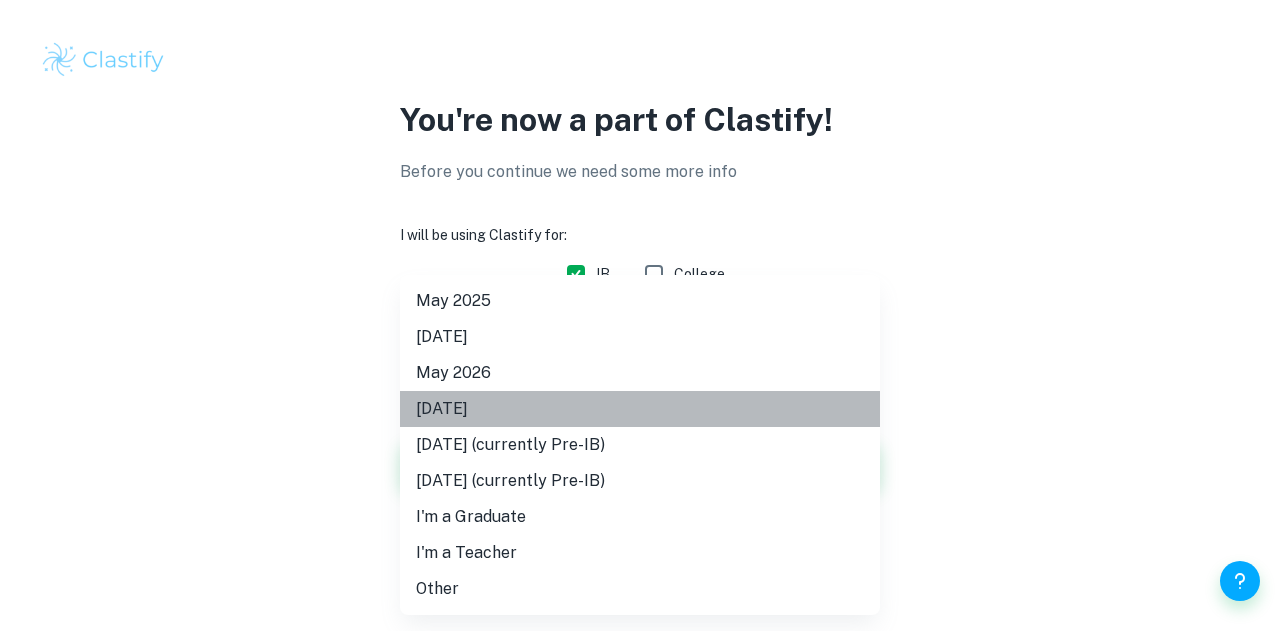 click on "[DATE]" at bounding box center [640, 409] 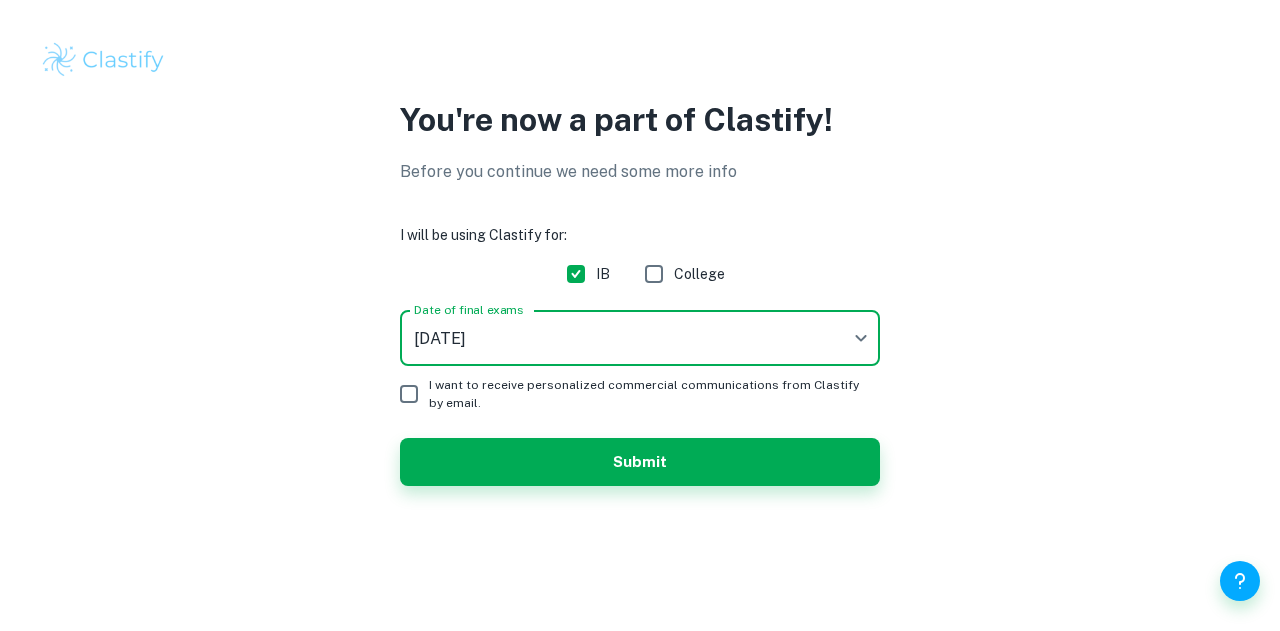 click on "I want to receive personalized commercial communications from Clastify by email." at bounding box center (646, 394) 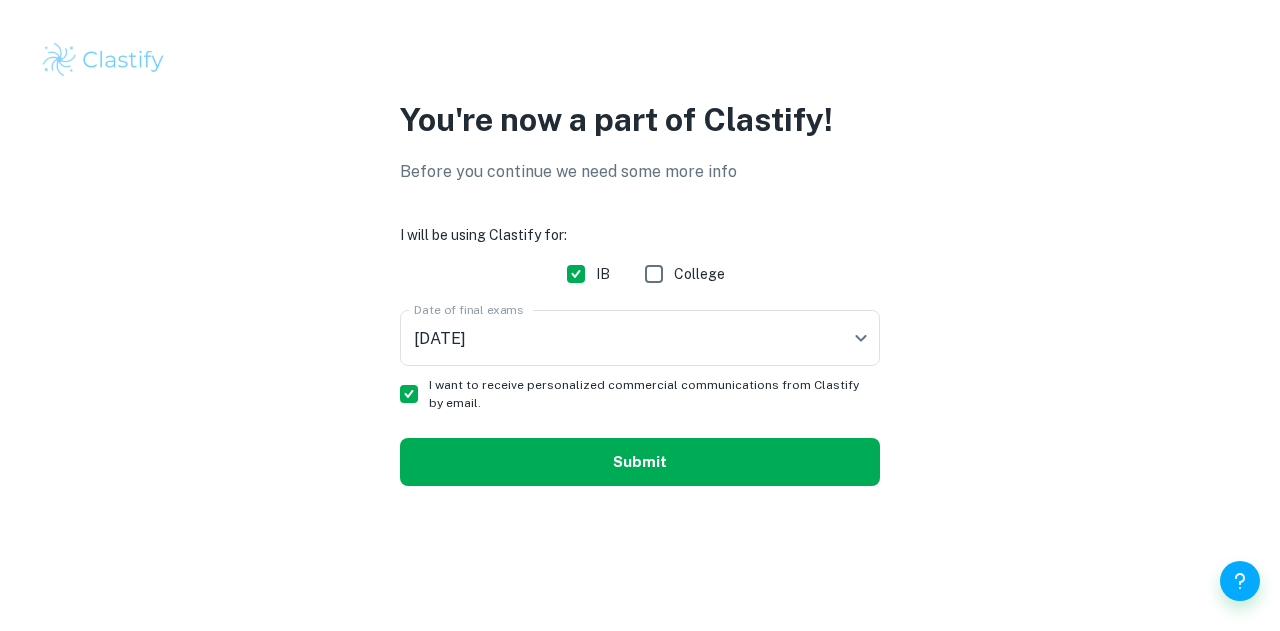 click on "Submit" at bounding box center (640, 462) 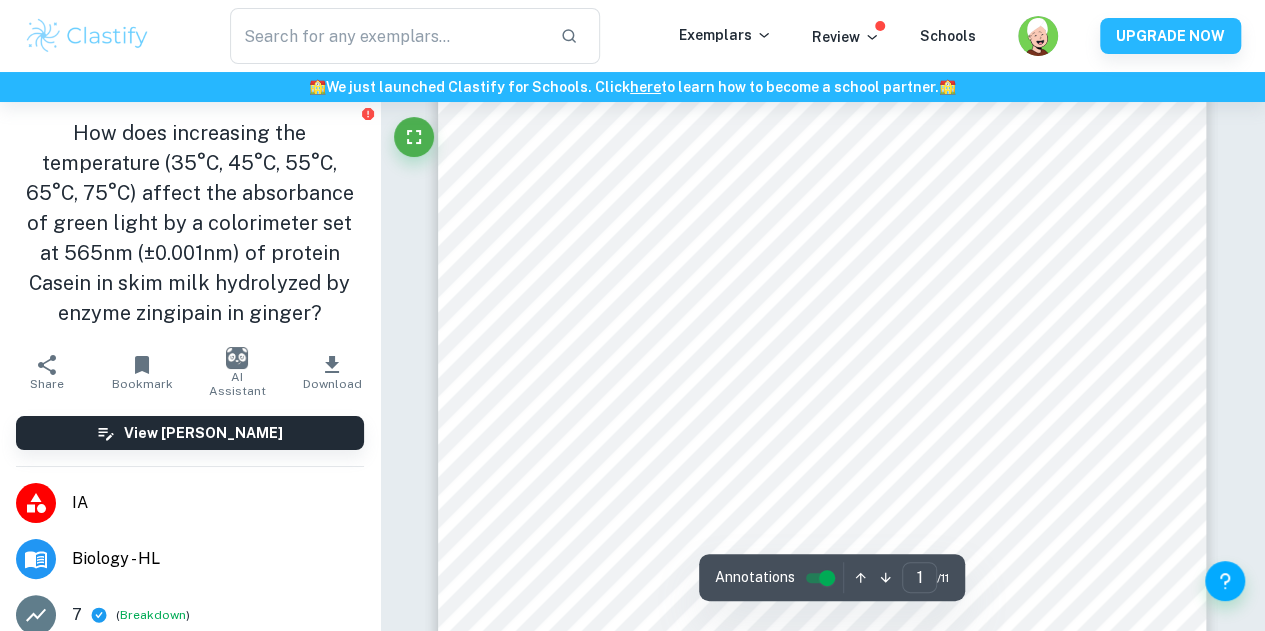 scroll, scrollTop: 504, scrollLeft: 0, axis: vertical 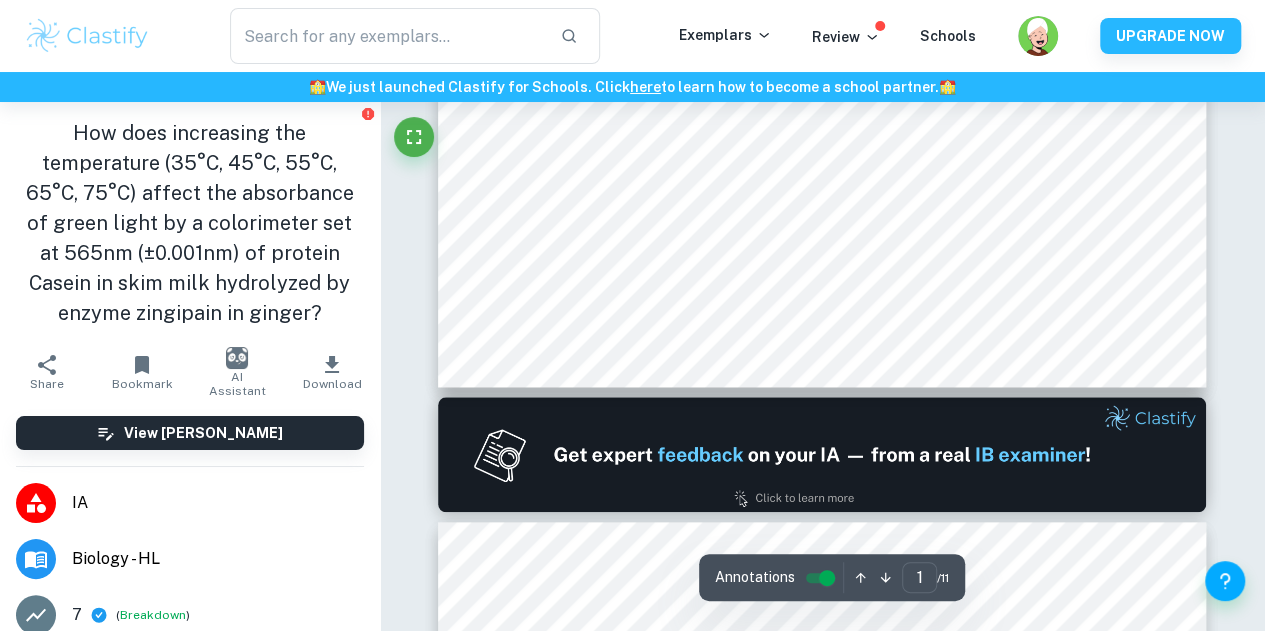 type on "2" 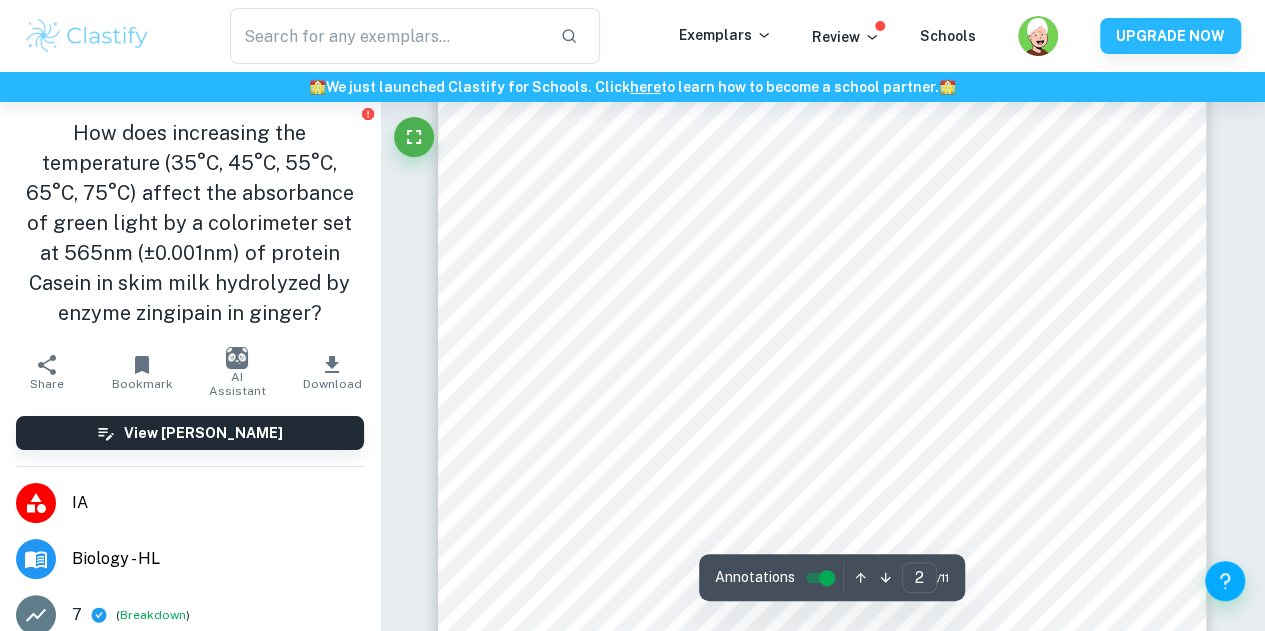 scroll, scrollTop: 1473, scrollLeft: 0, axis: vertical 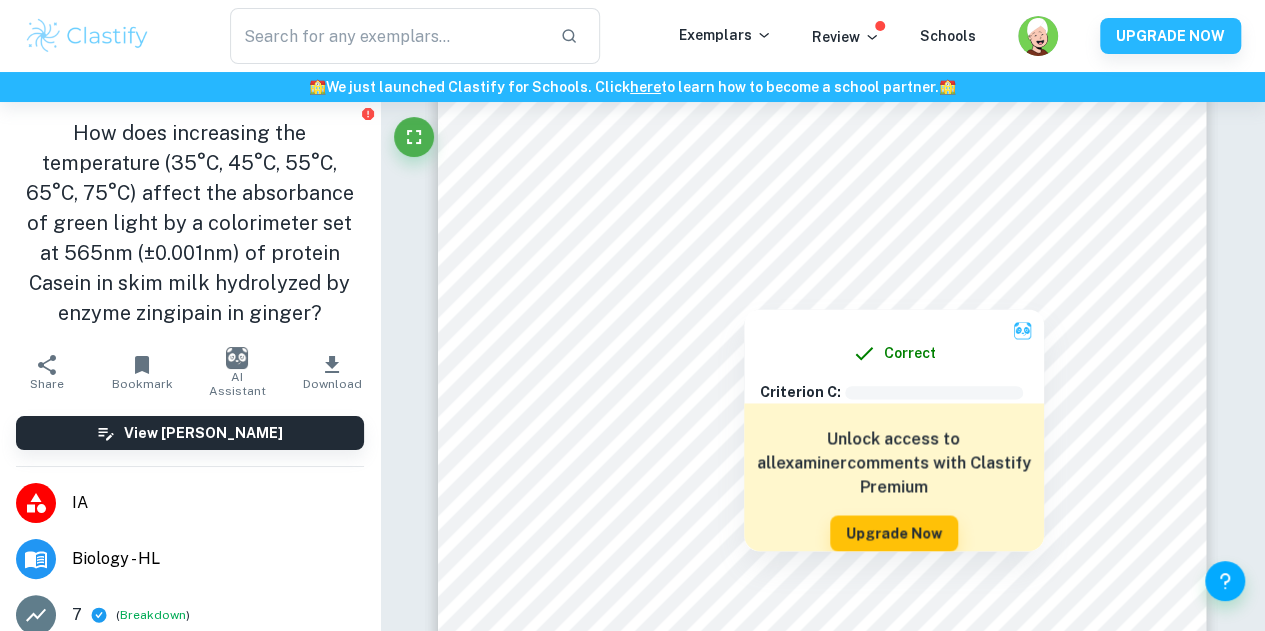 click at bounding box center (744, 296) 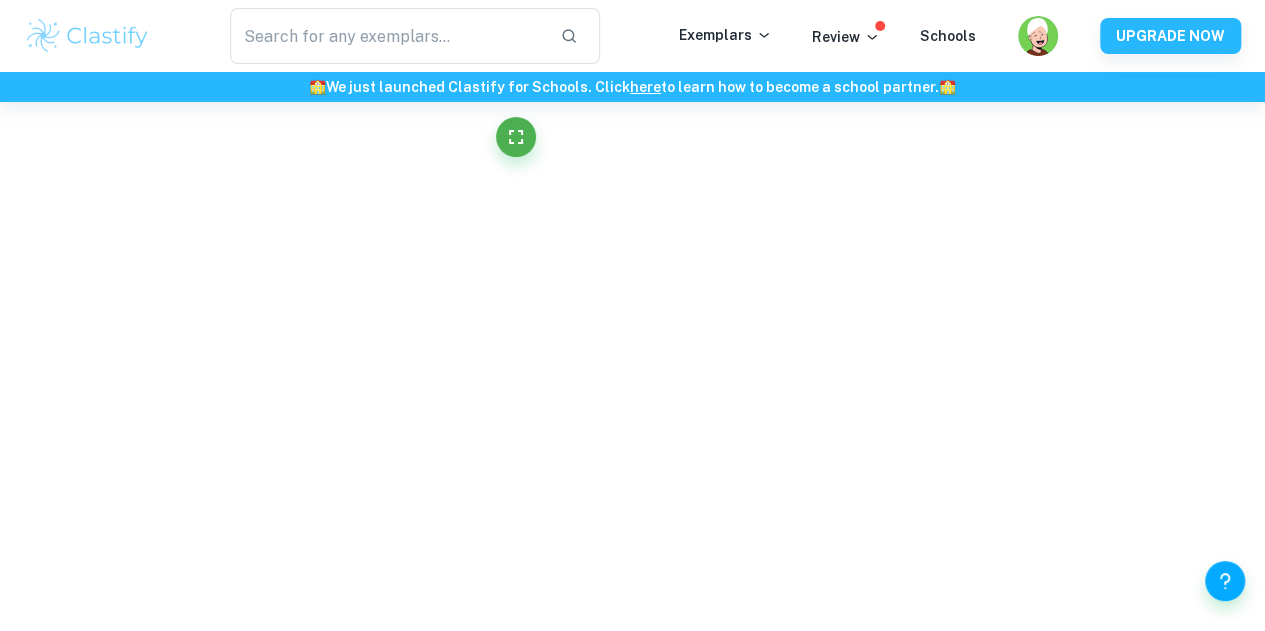 scroll, scrollTop: 1392, scrollLeft: 0, axis: vertical 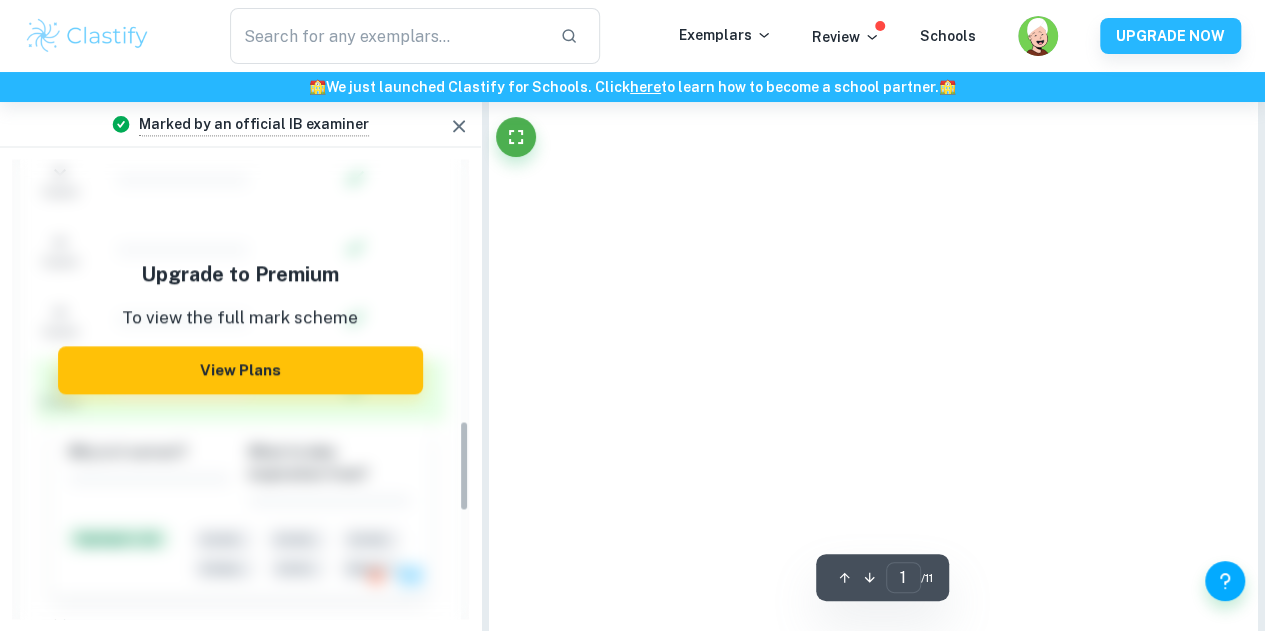 type on "2" 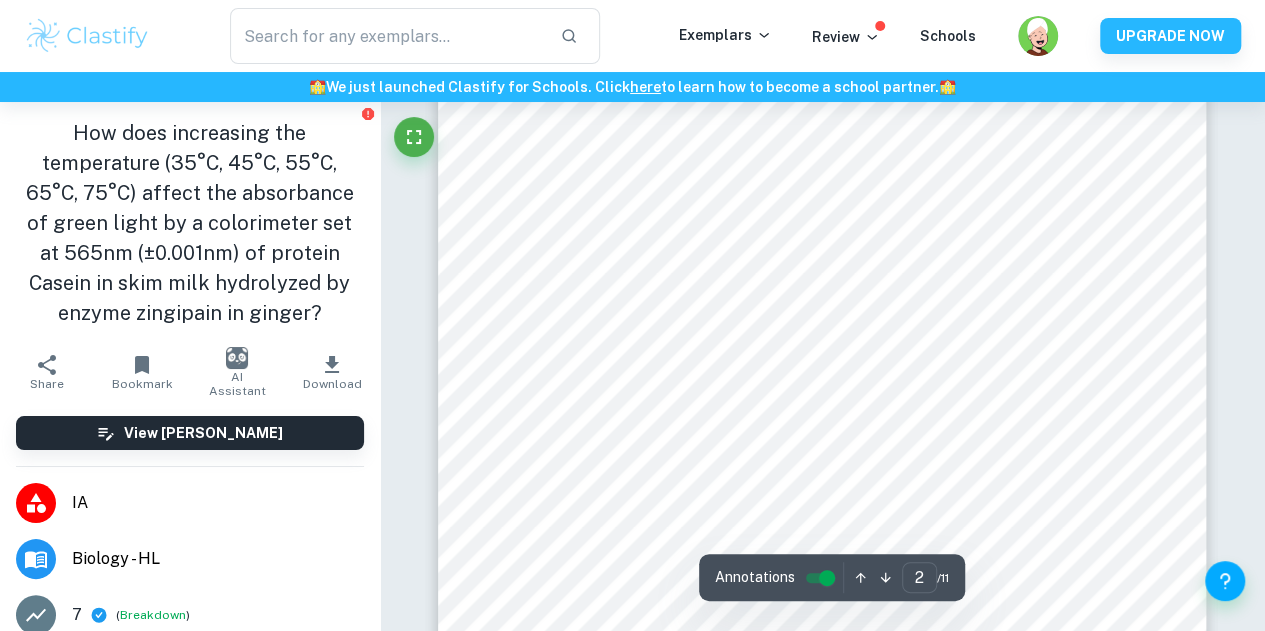 scroll, scrollTop: 1564, scrollLeft: 0, axis: vertical 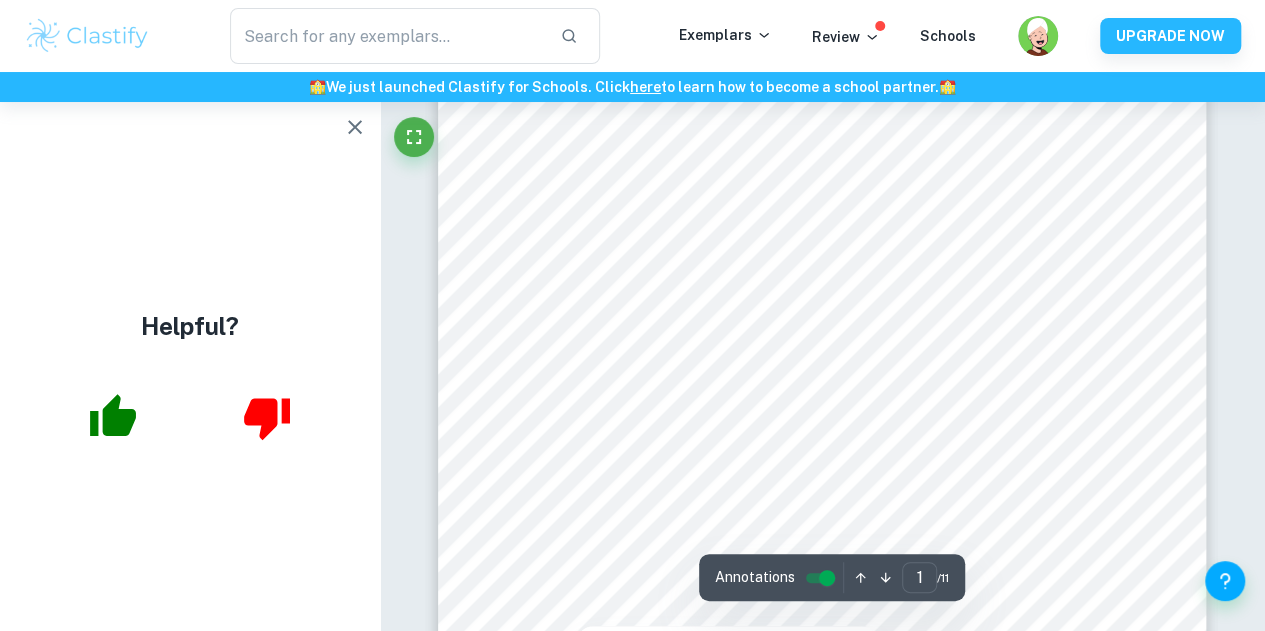 click 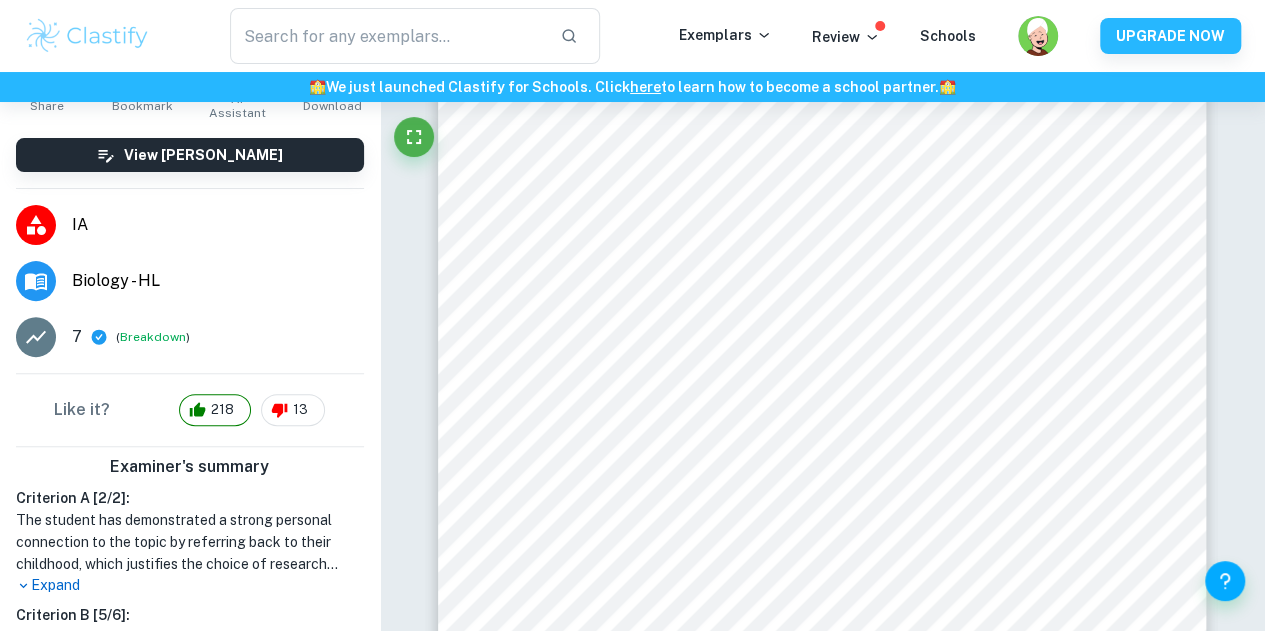 scroll, scrollTop: 277, scrollLeft: 0, axis: vertical 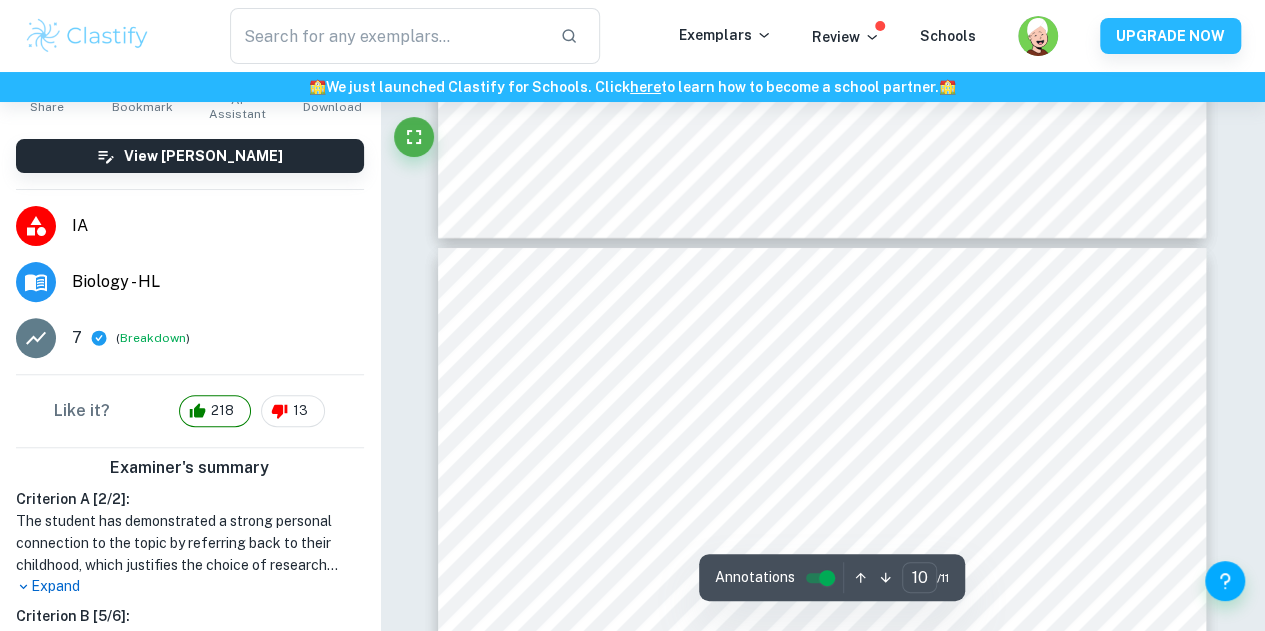 type on "11" 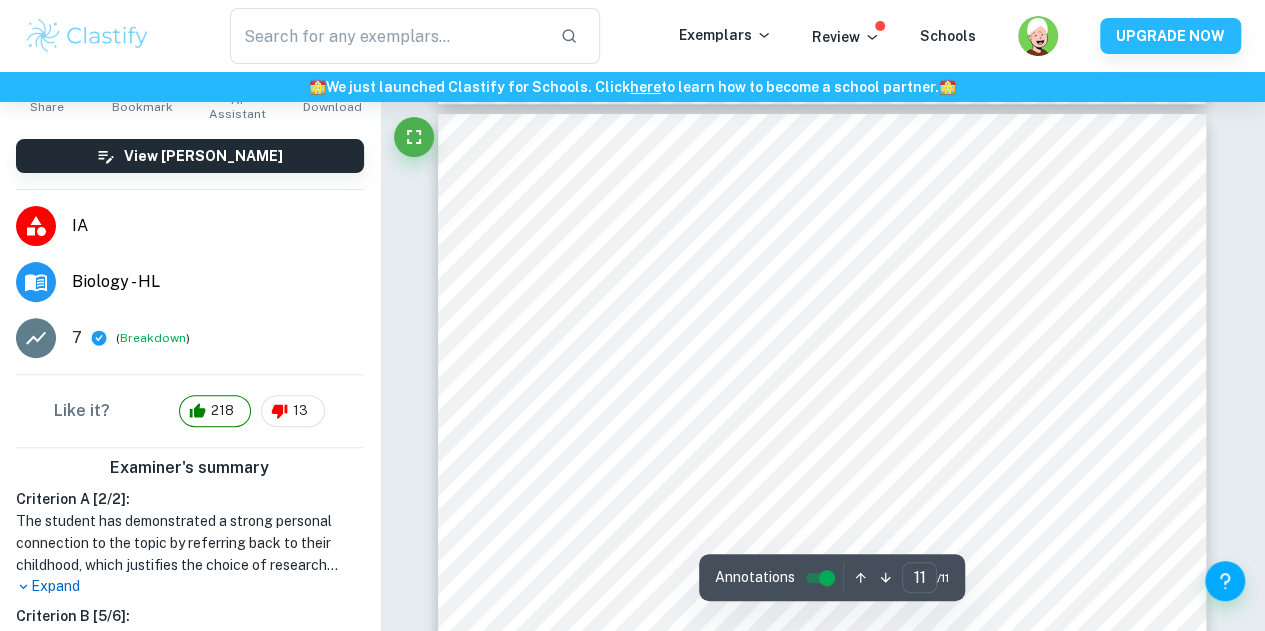 scroll, scrollTop: 11524, scrollLeft: 0, axis: vertical 